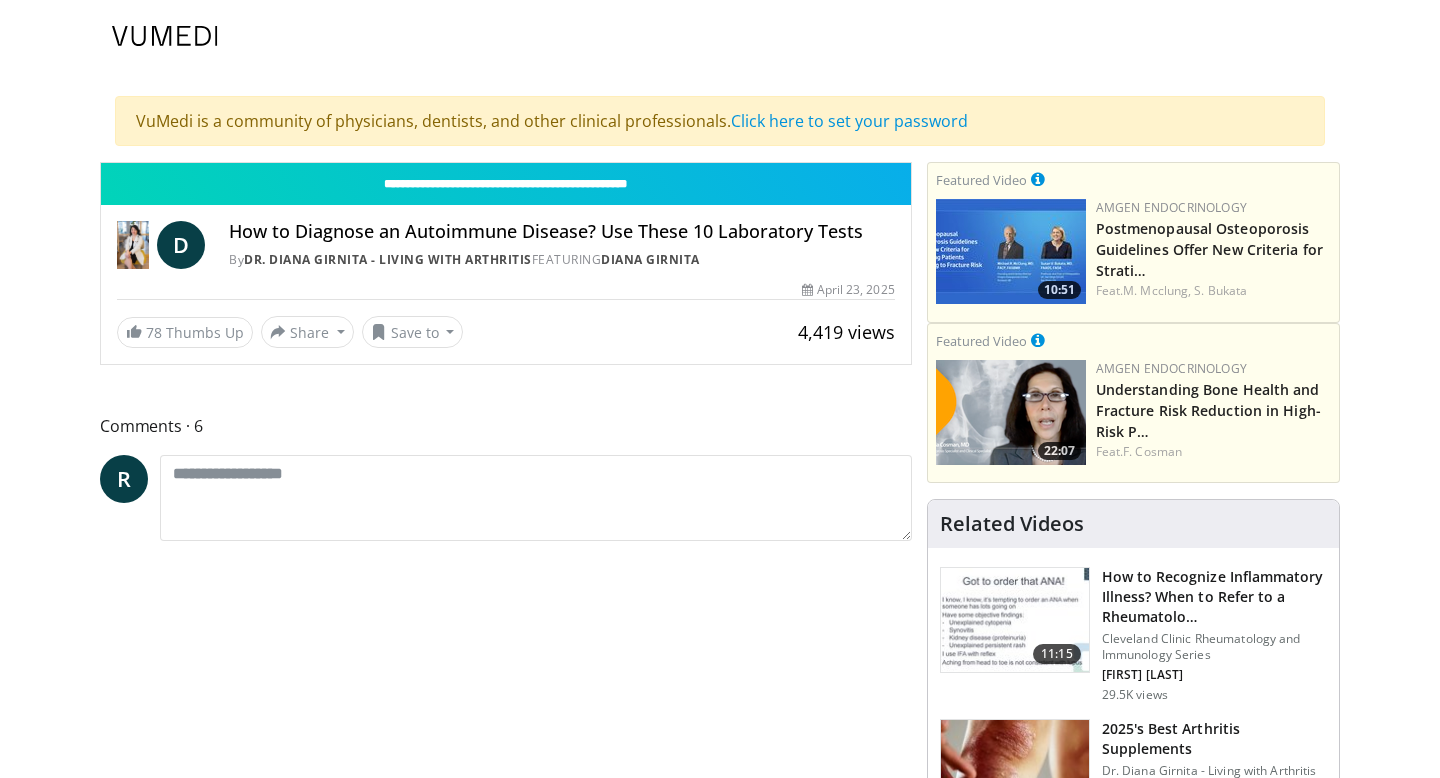 scroll, scrollTop: 0, scrollLeft: 0, axis: both 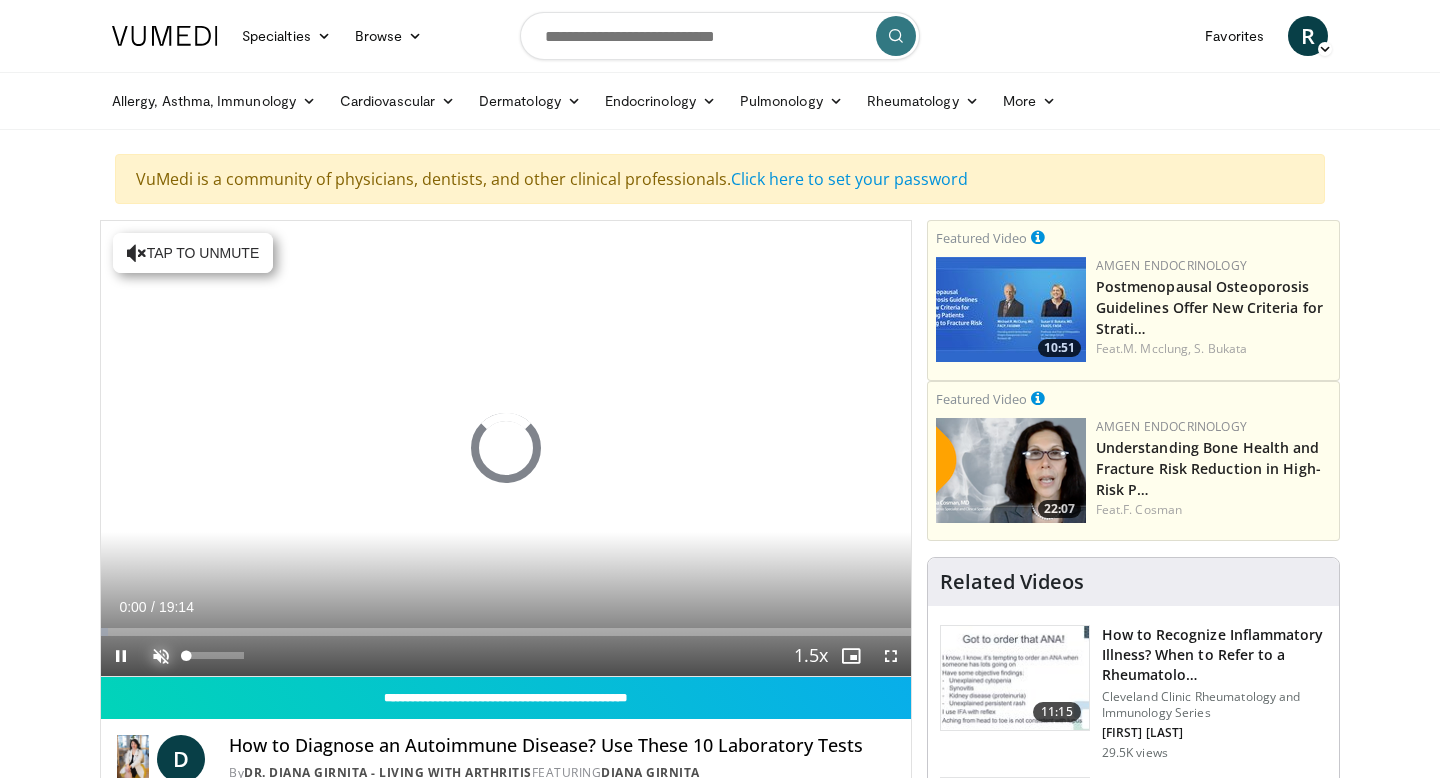 click at bounding box center [161, 656] 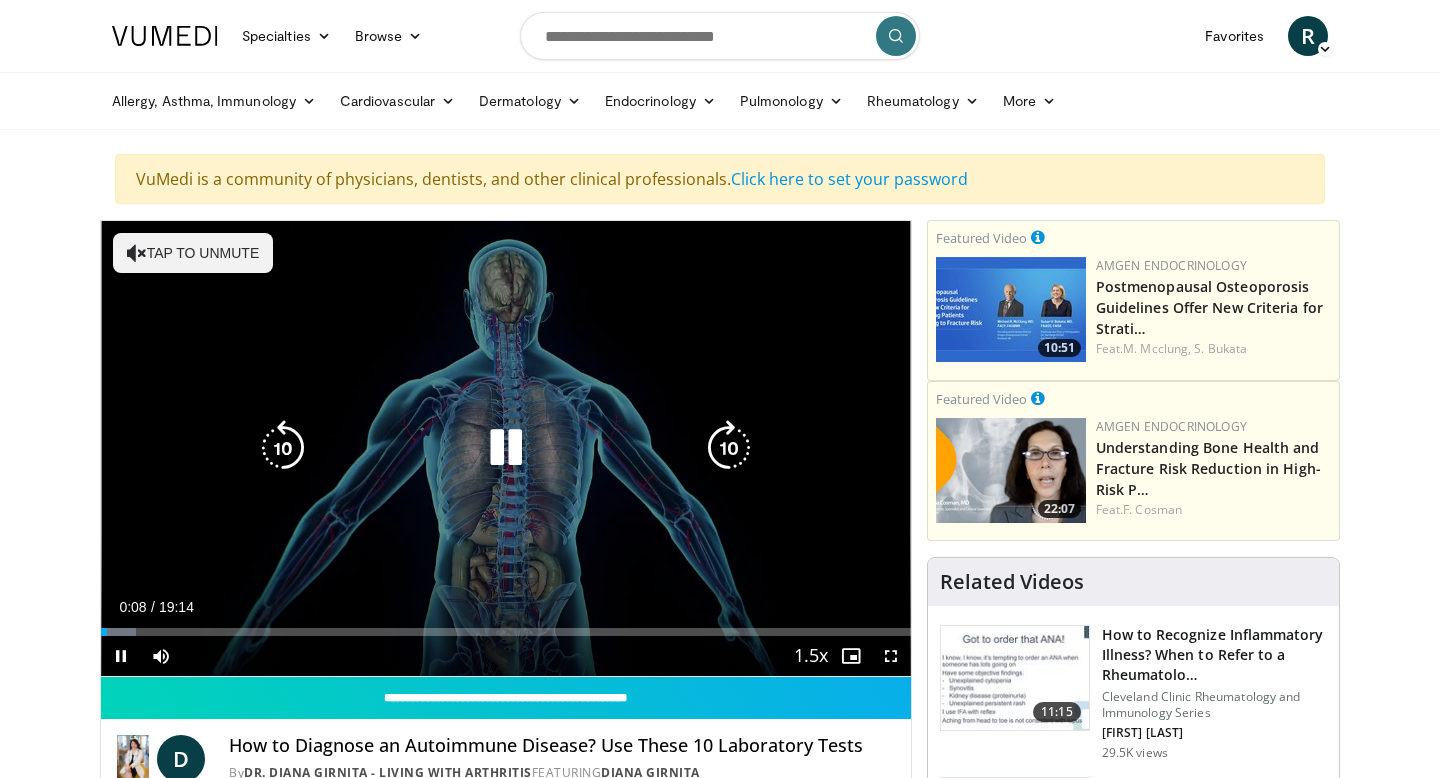 click on "Tap to unmute" at bounding box center (193, 253) 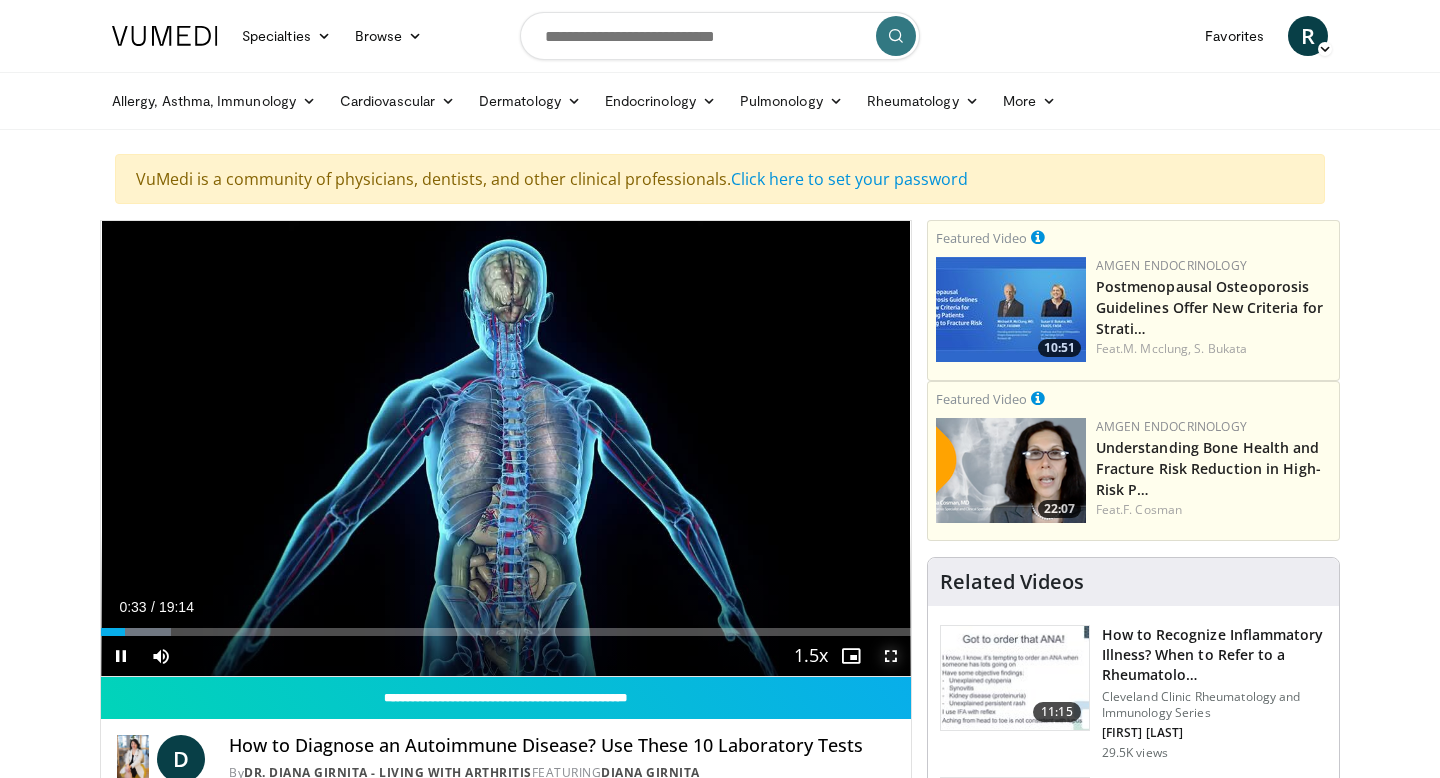 click at bounding box center [891, 656] 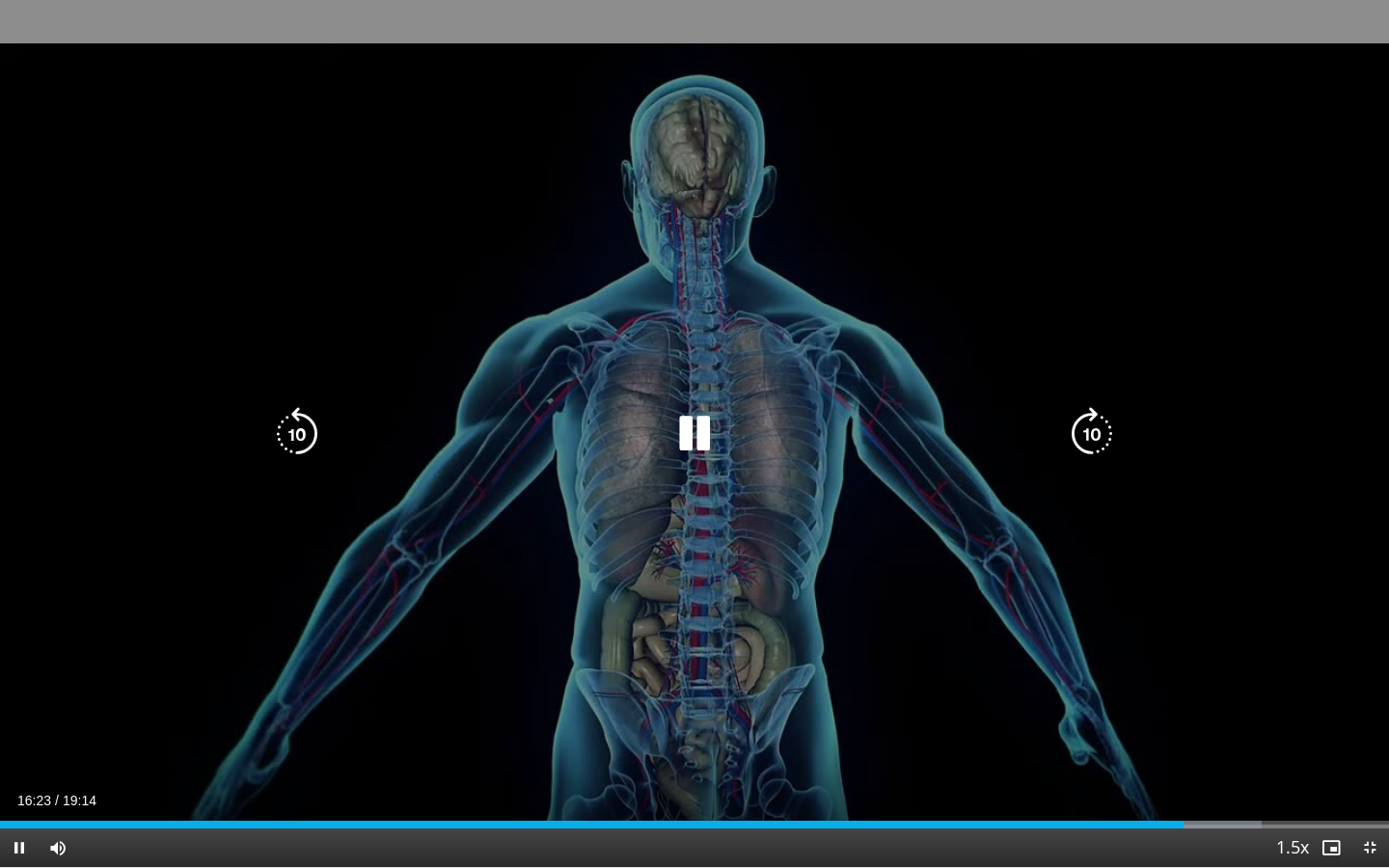 click at bounding box center (694, 434) 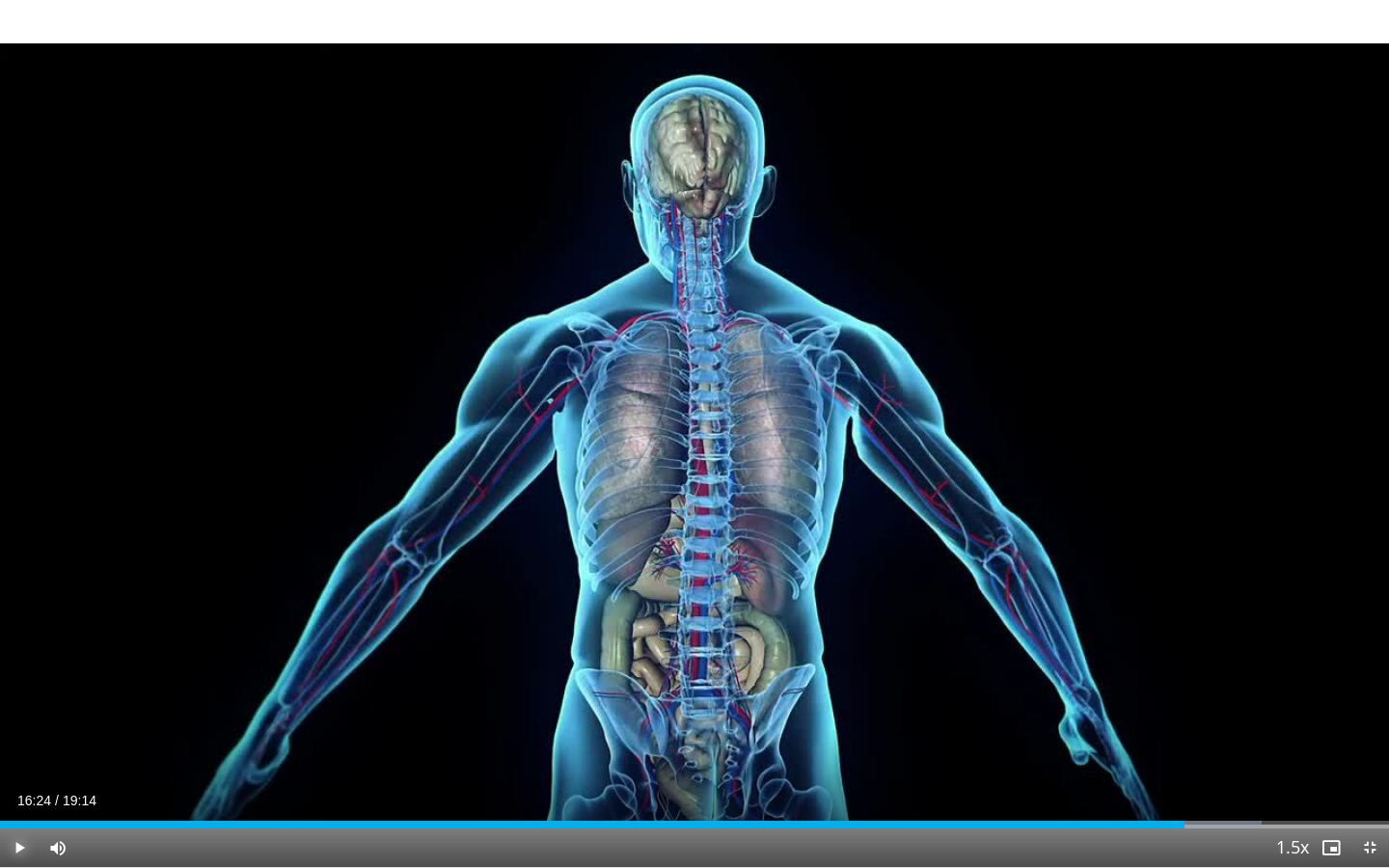 click at bounding box center [19, 848] 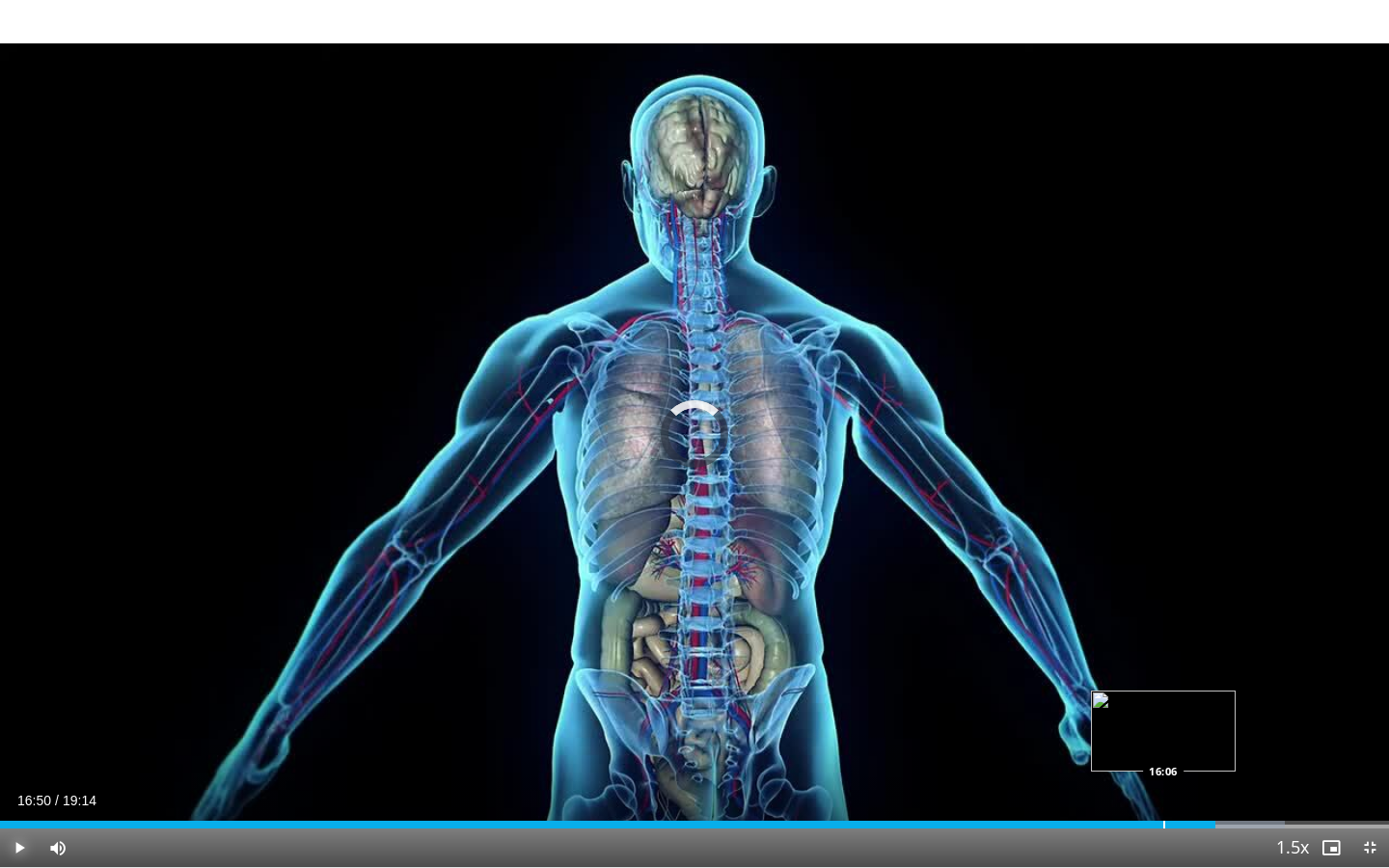 click at bounding box center [1164, 825] 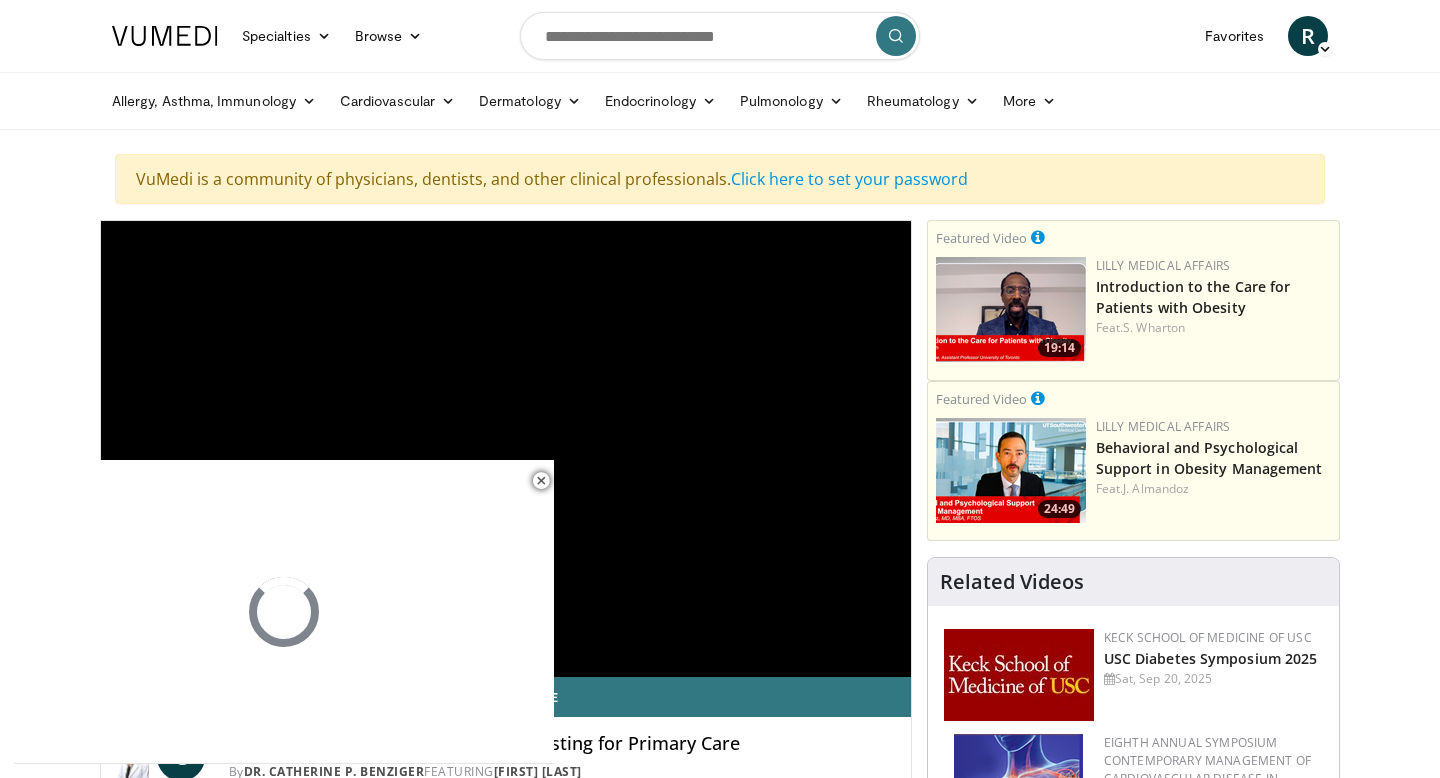 scroll, scrollTop: 398, scrollLeft: 0, axis: vertical 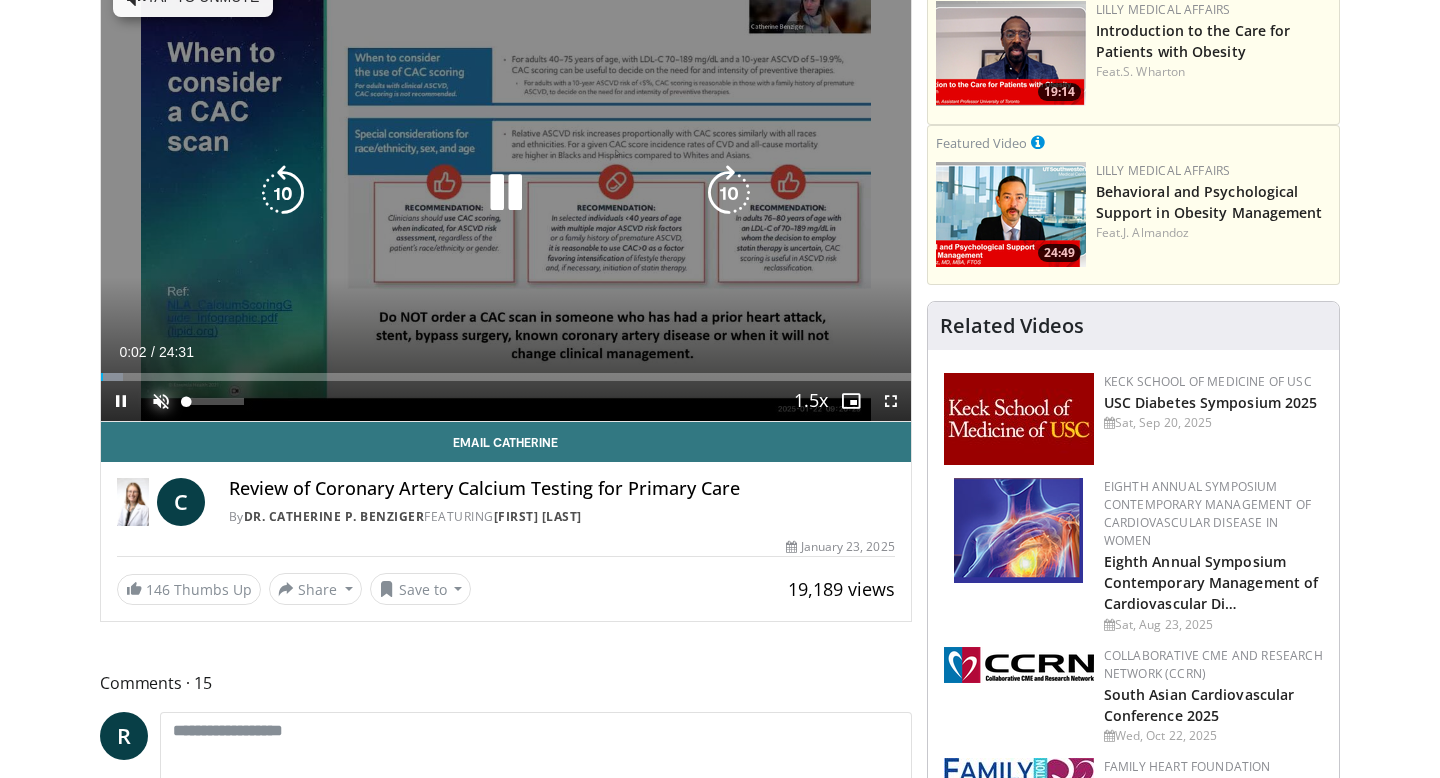 click at bounding box center [161, 401] 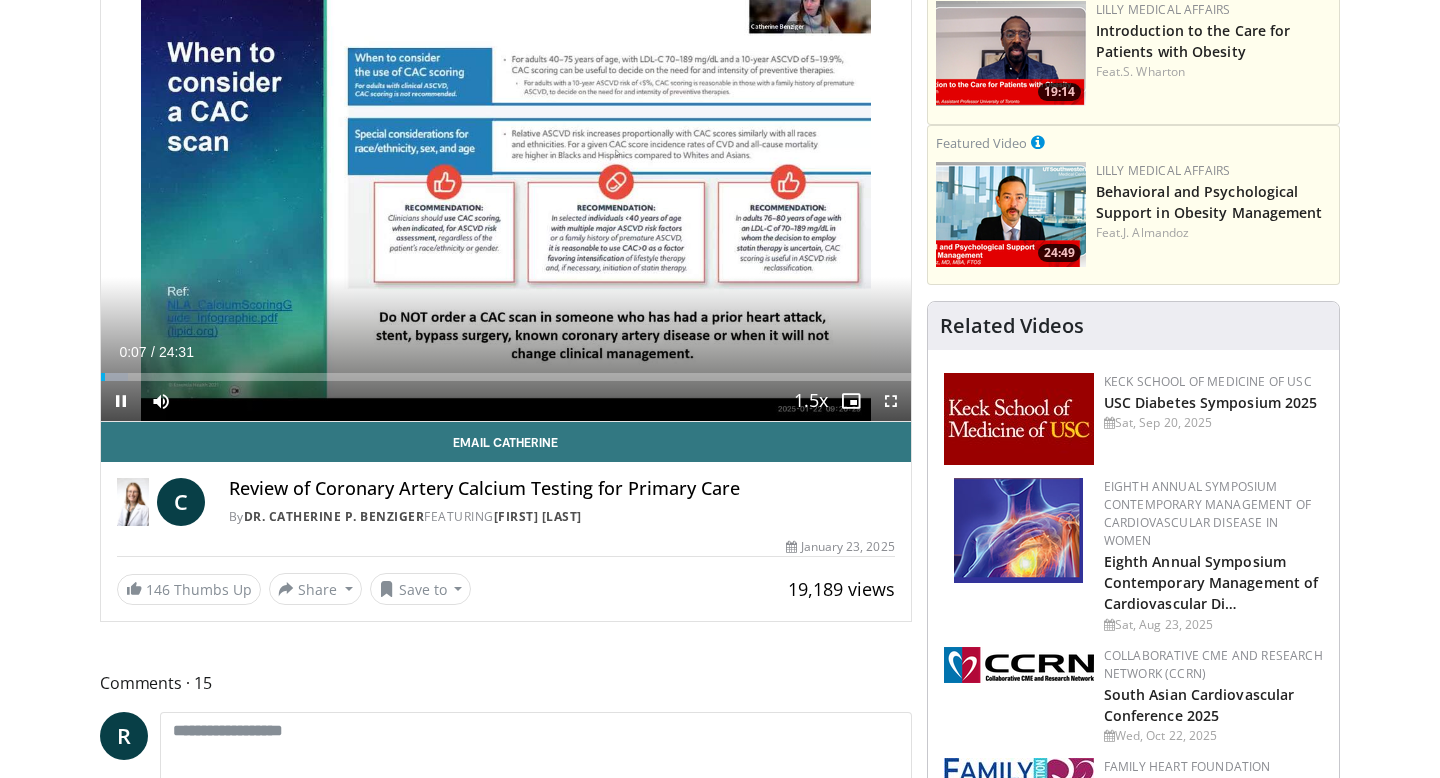 click on "**********" at bounding box center (506, 193) 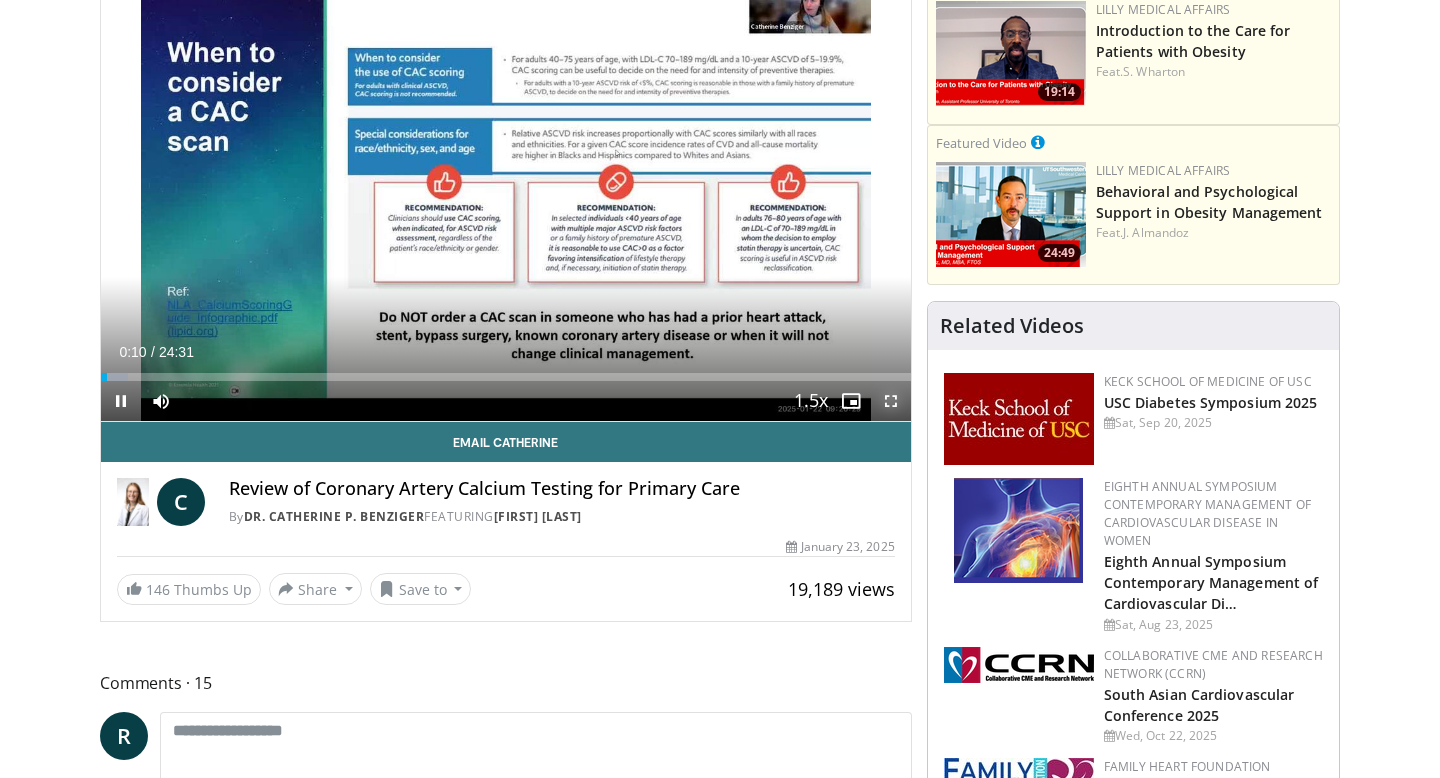 click at bounding box center [891, 401] 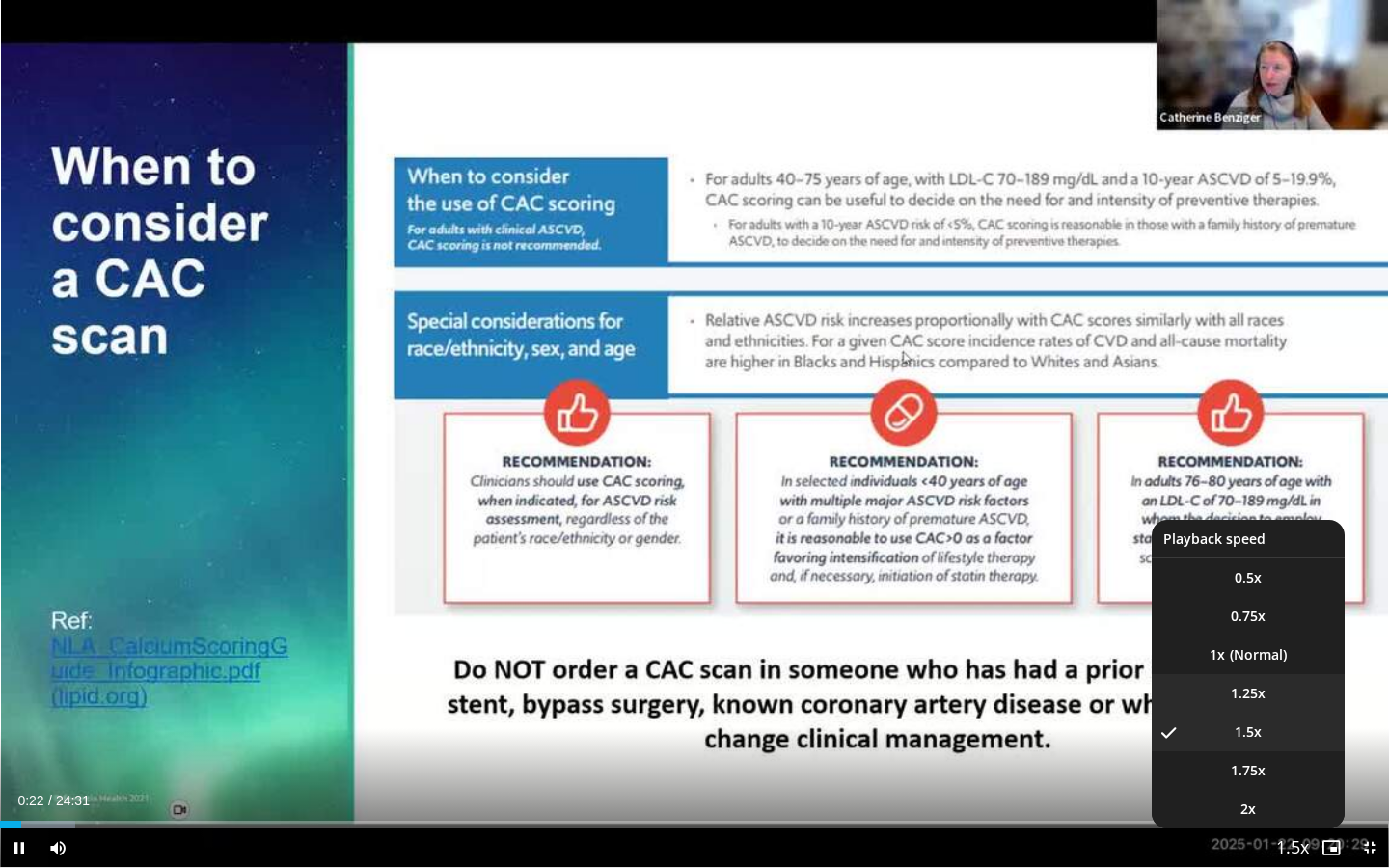 click on "1.25x" at bounding box center (1248, 693) 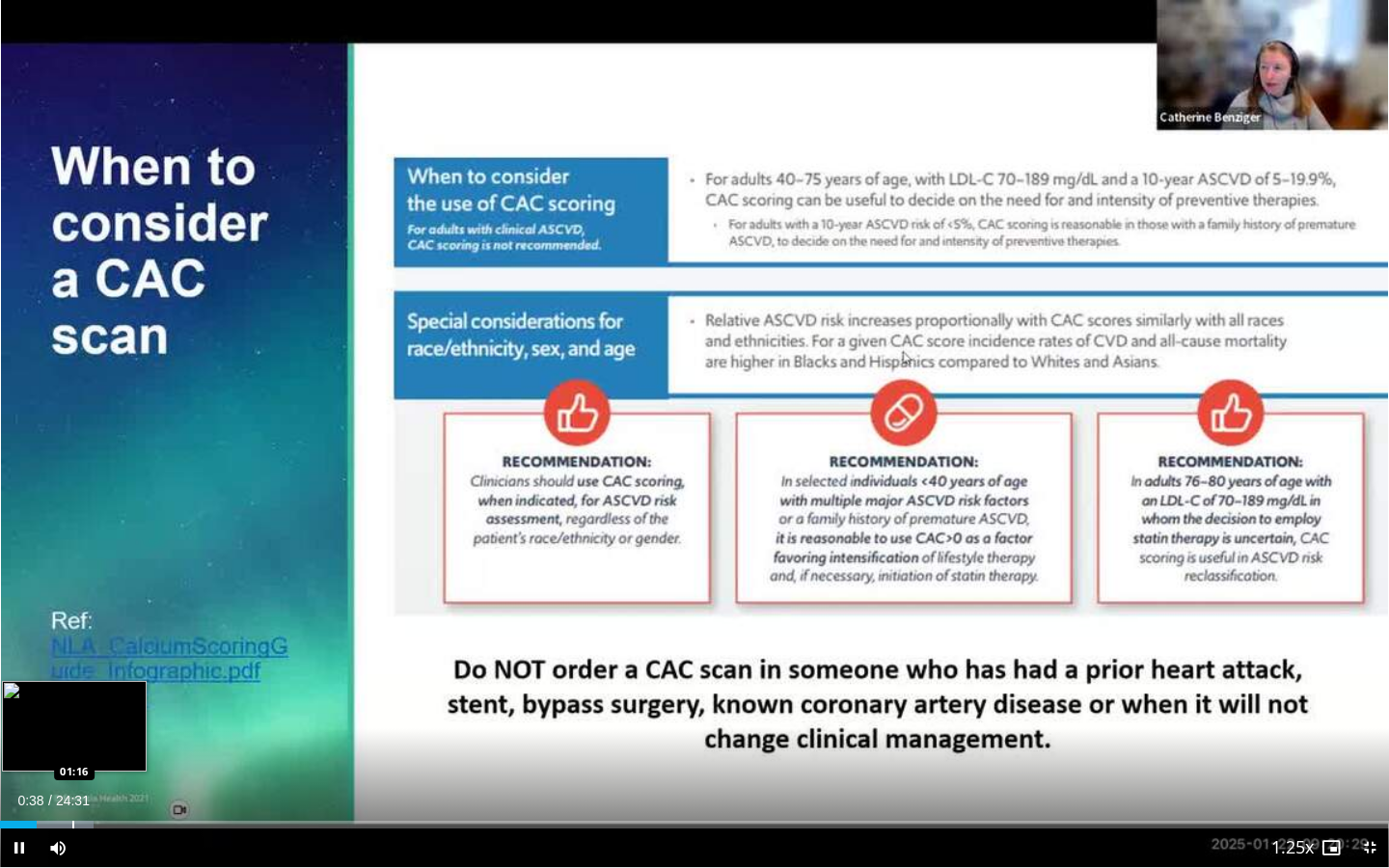 click at bounding box center [51, 825] 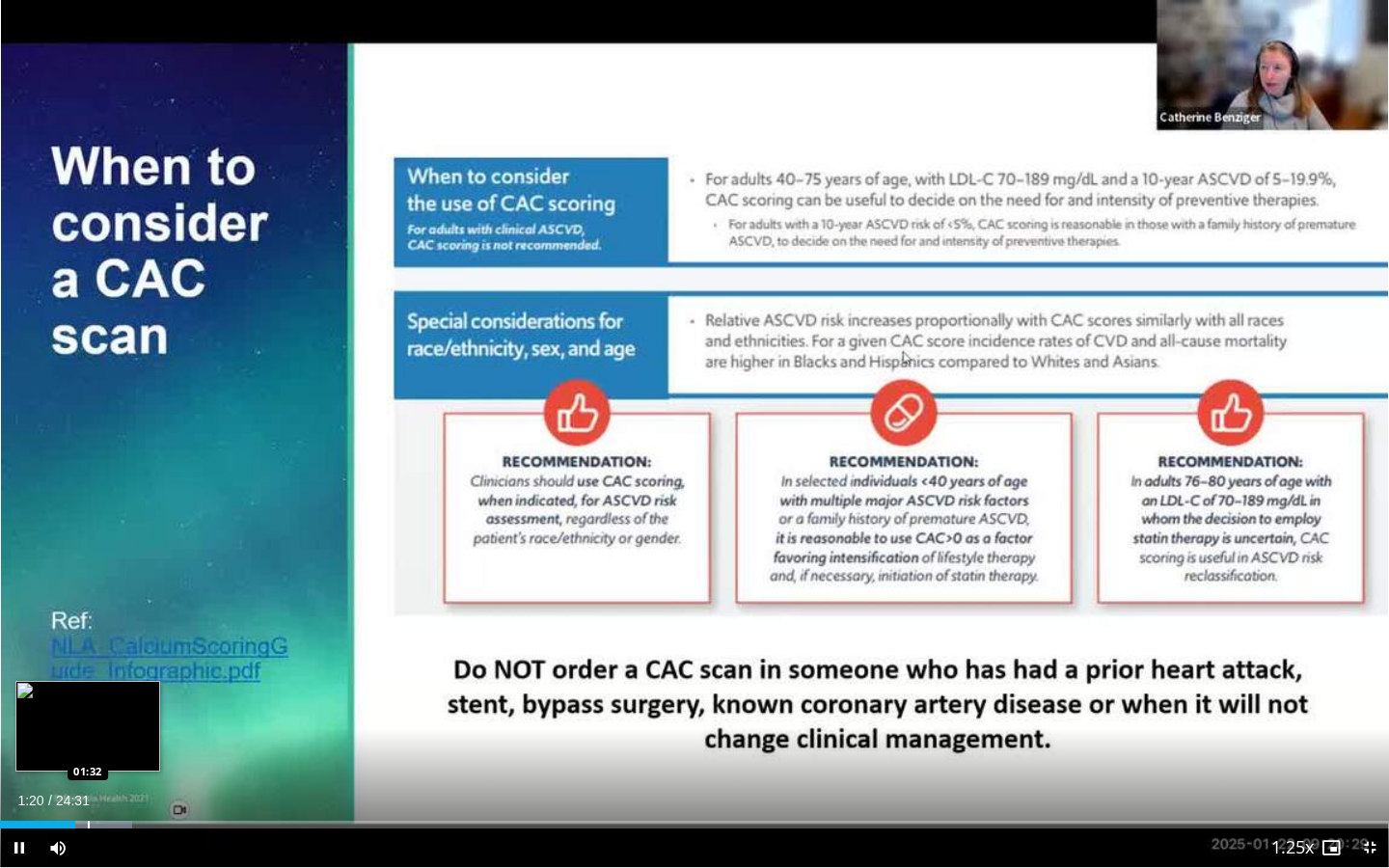 click at bounding box center [89, 825] 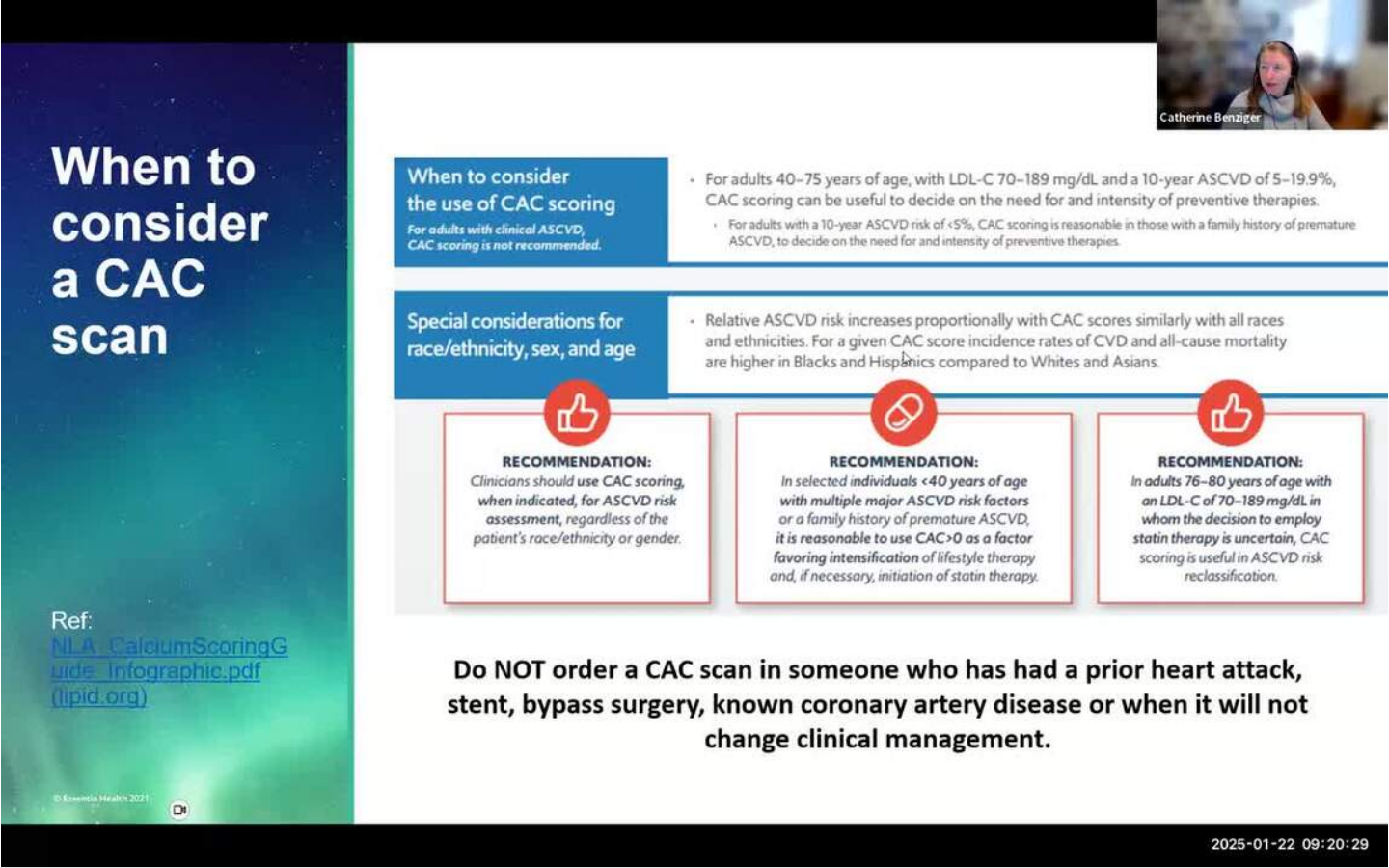 click on "10 seconds
Tap to unmute" at bounding box center (694, 433) 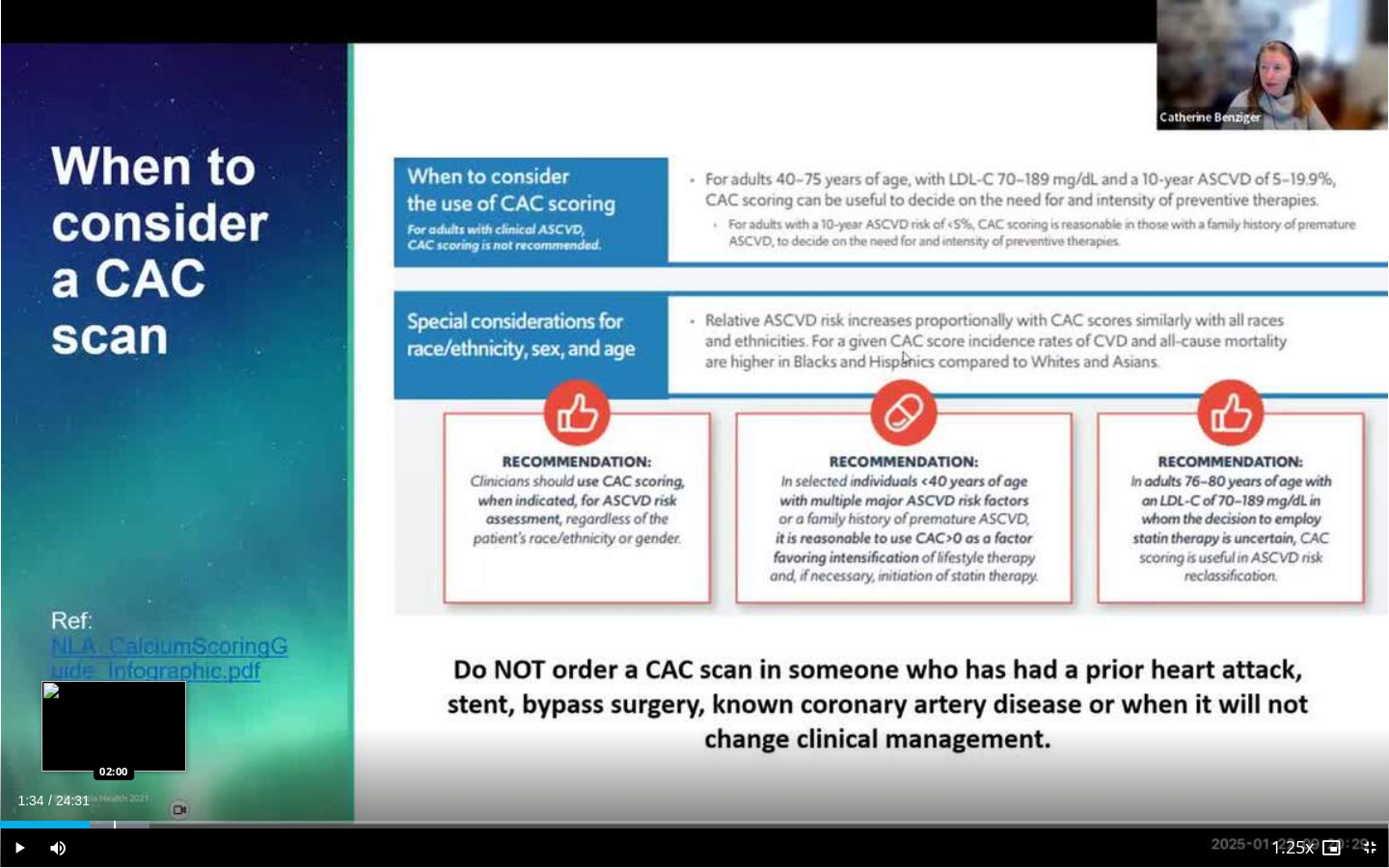 click at bounding box center (115, 825) 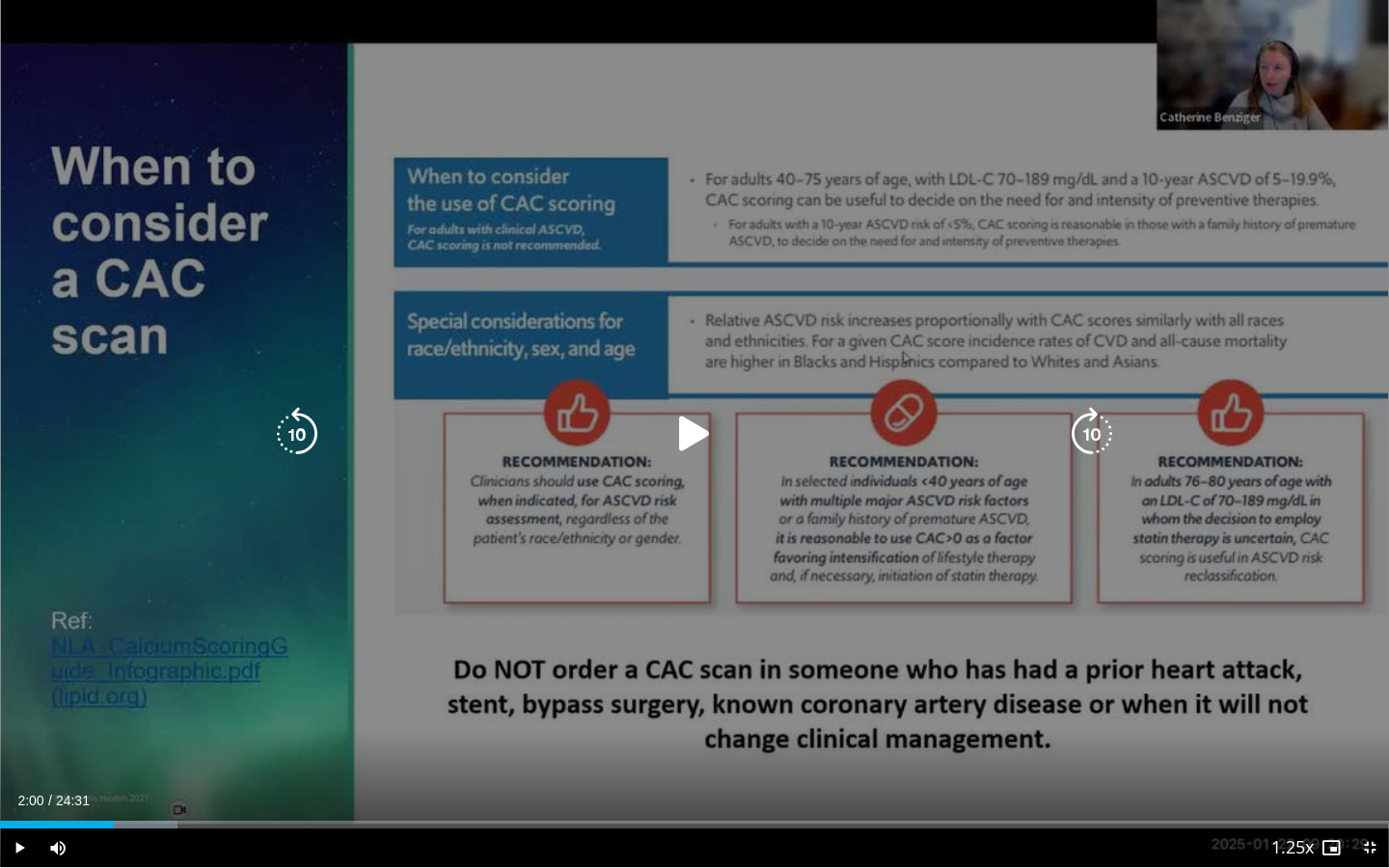 click at bounding box center (694, 434) 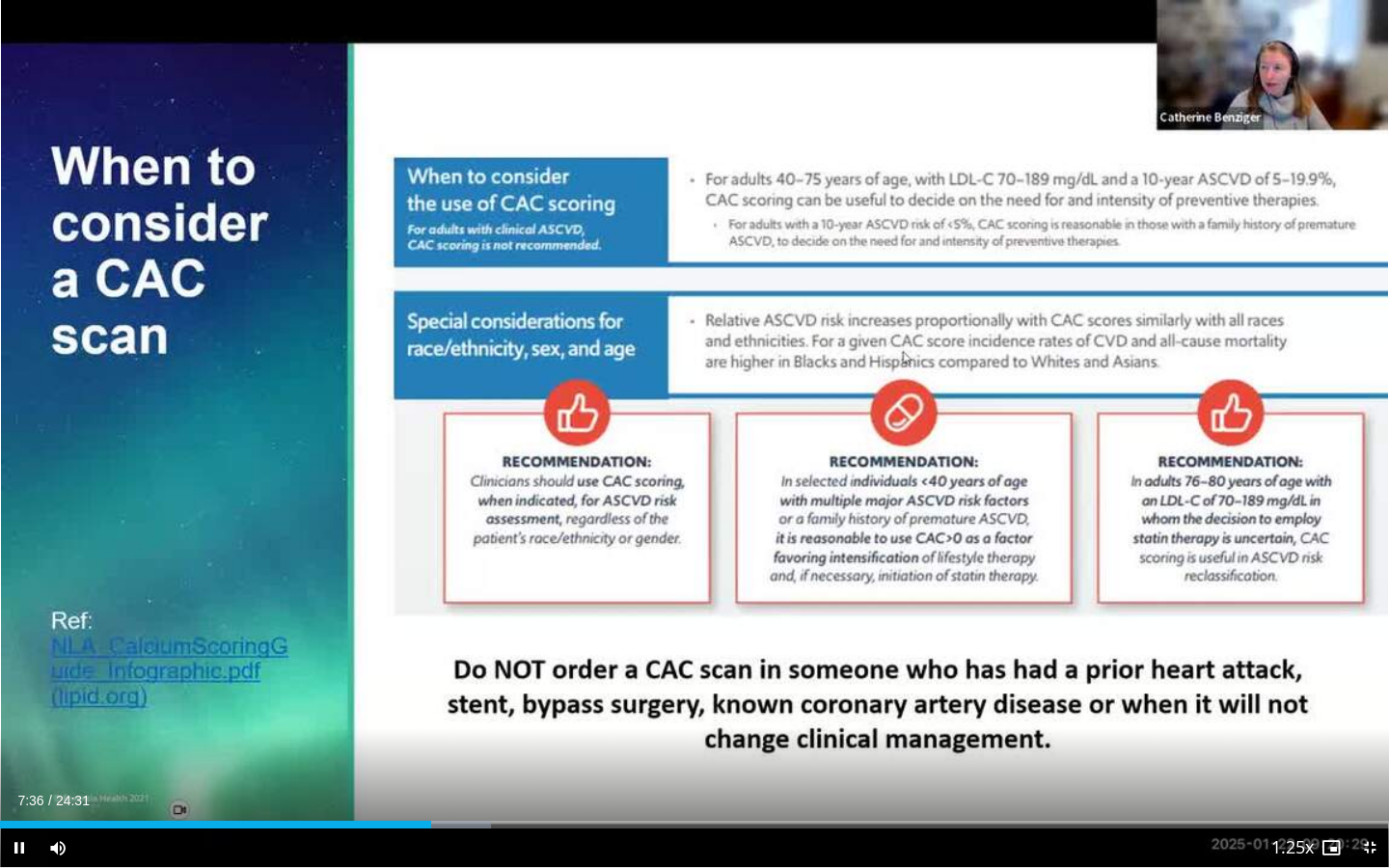 click on "Current Time  7:36 / Duration  24:31 Pause Skip Backward Skip Forward Mute 100% Loaded :  35.35% 07:36 08:07 Stream Type  LIVE Seek to live, currently behind live LIVE   1.25x Playback Rate 0.5x 0.75x 1x 1.25x , selected 1.5x 1.75x 2x Chapters Chapters Descriptions descriptions off , selected Captions captions settings , opens captions settings dialog captions off , selected Audio Track en (Main) , selected Exit Fullscreen Enable picture-in-picture mode" at bounding box center [694, 848] 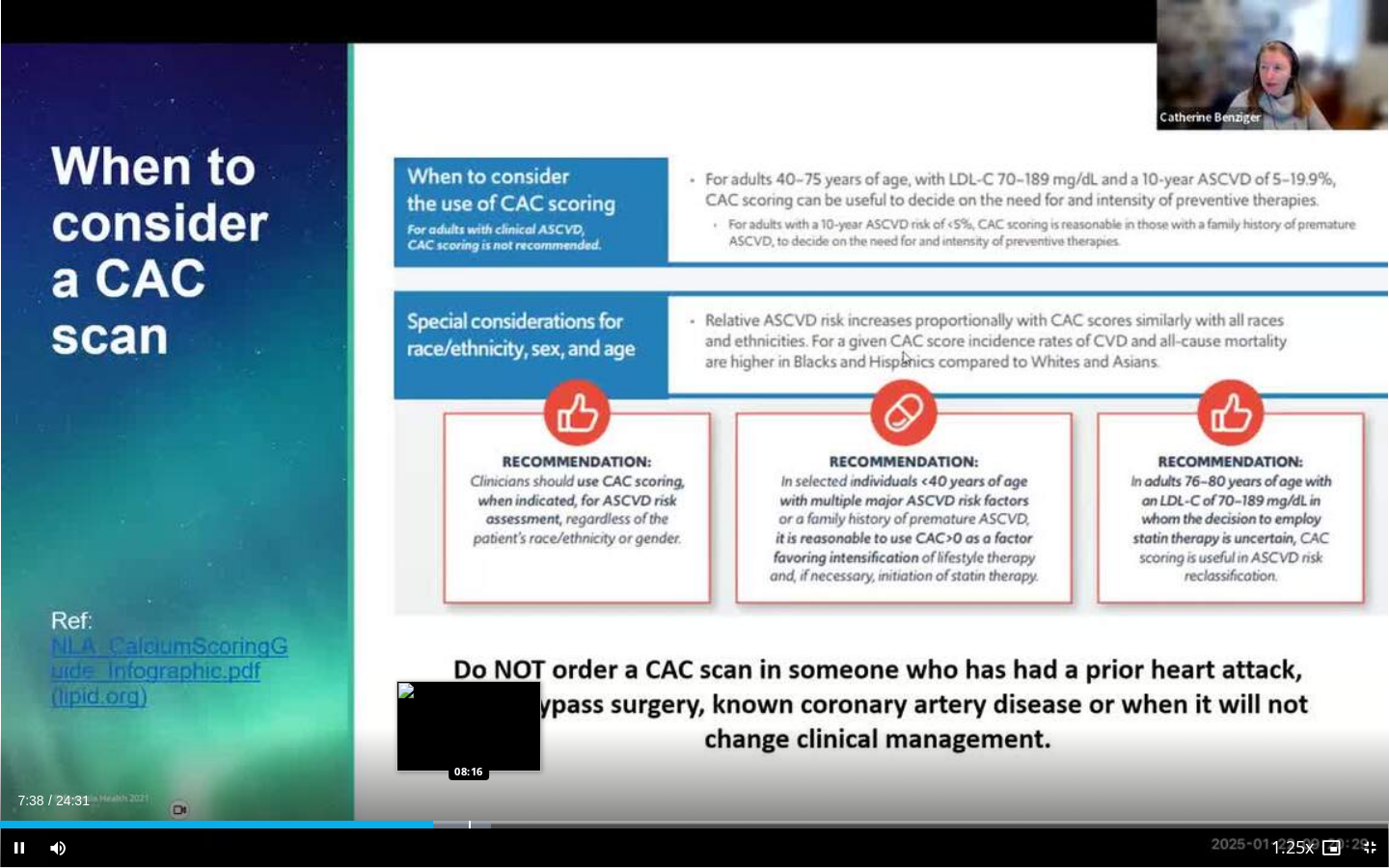 click at bounding box center [470, 825] 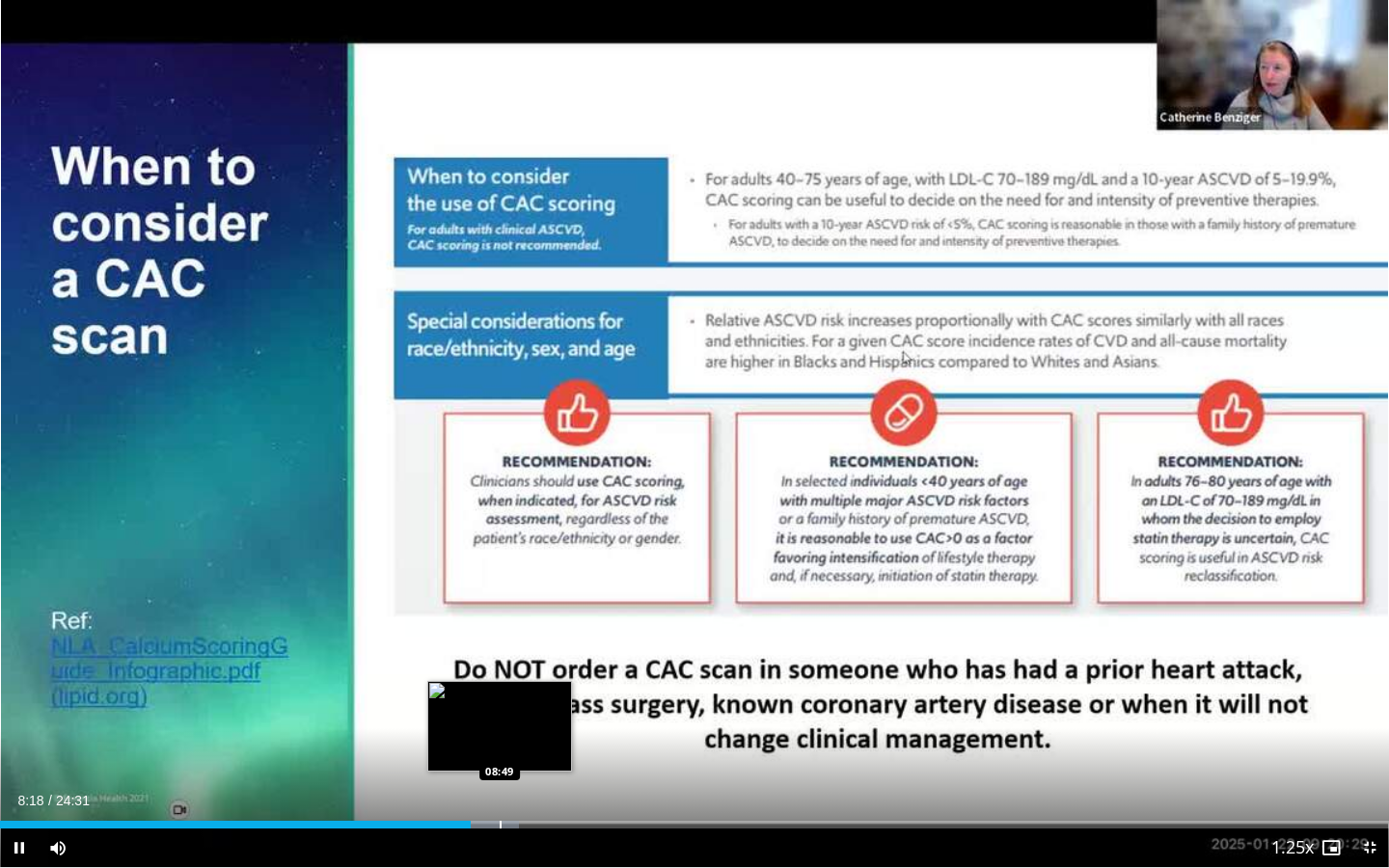 click at bounding box center [501, 825] 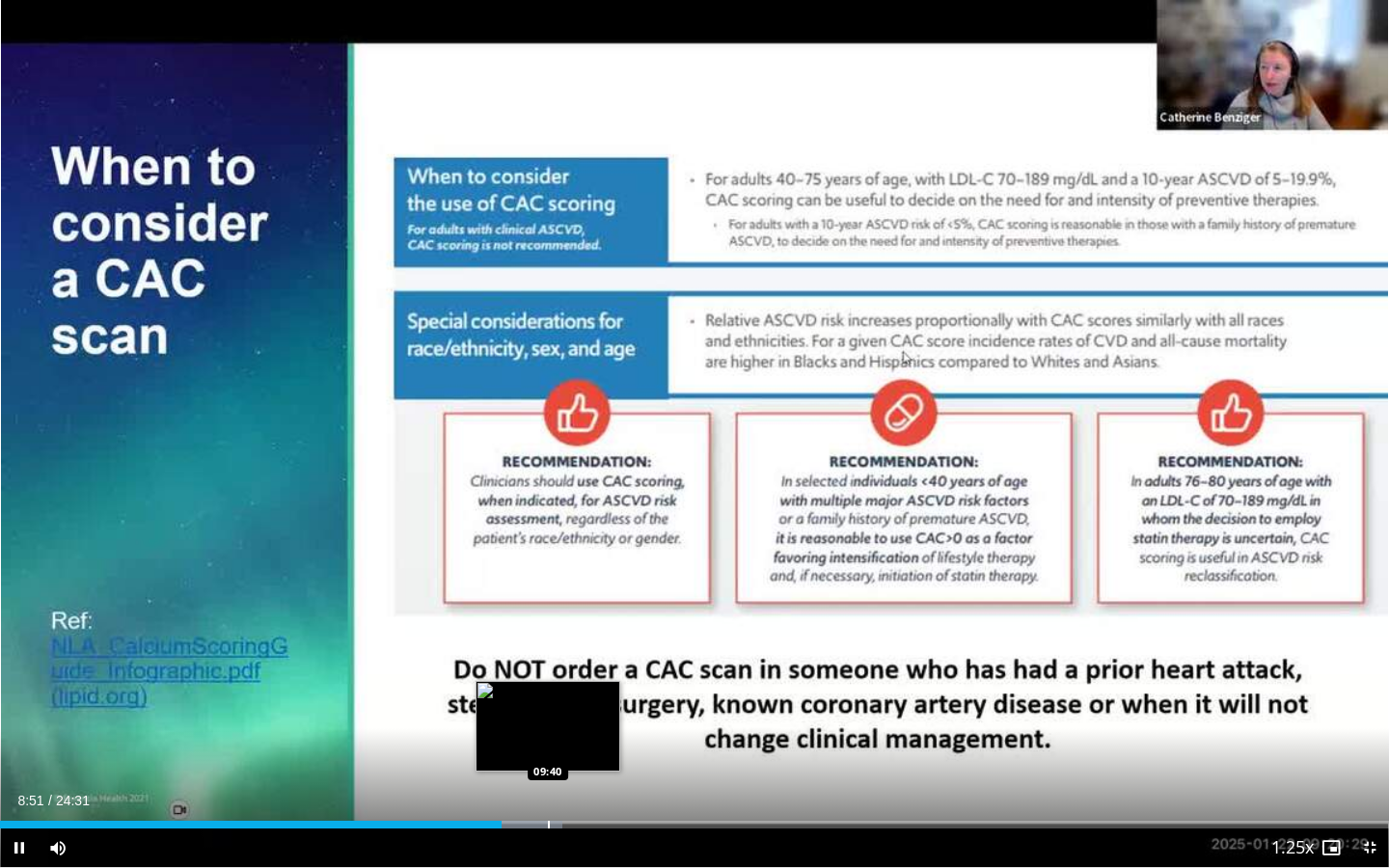 click at bounding box center [549, 825] 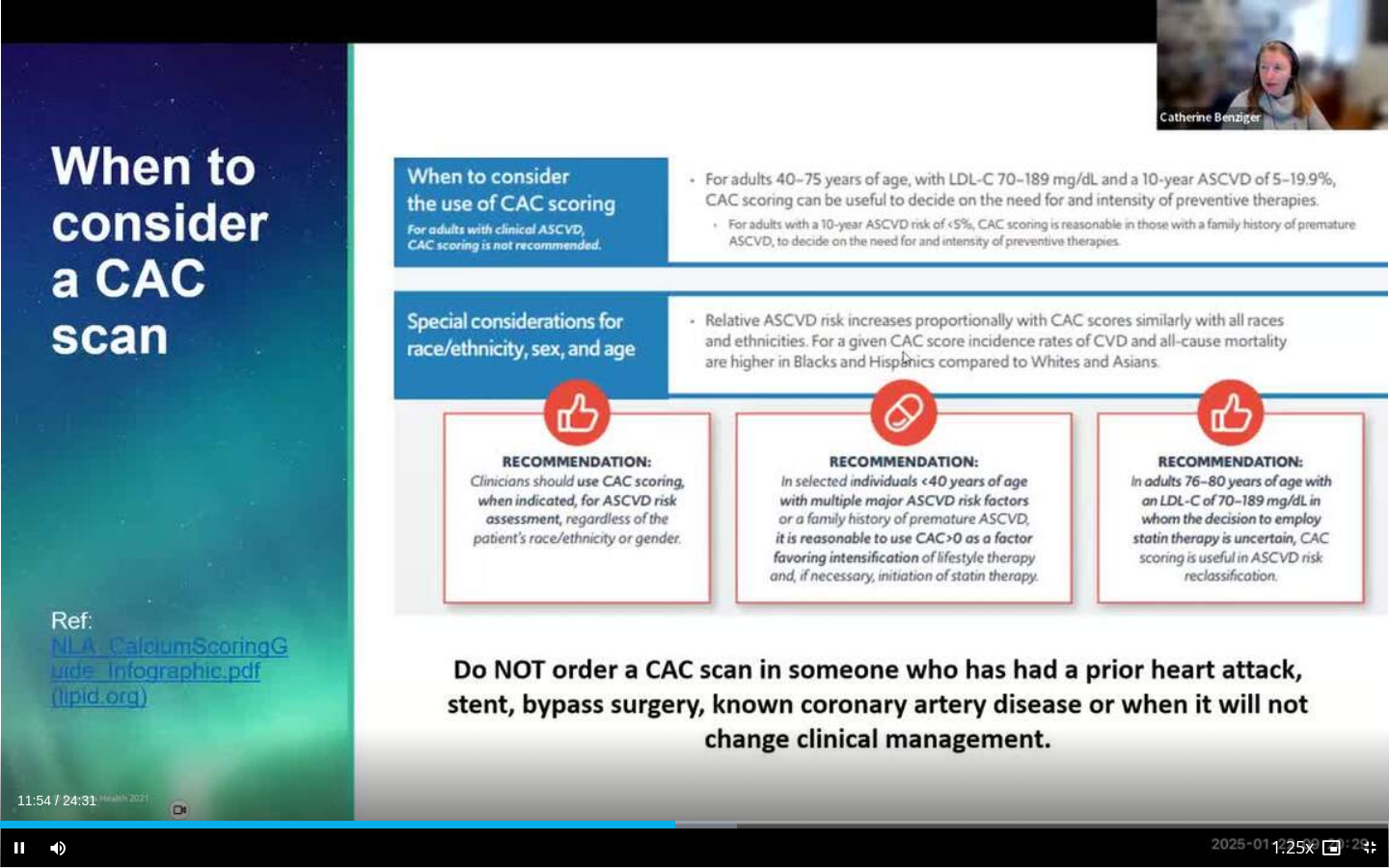 click on "Current Time  11:54 / Duration  24:31 Pause Skip Backward Skip Forward Mute 100% Loaded :  53.03% 11:54 12:50 Stream Type  LIVE Seek to live, currently behind live LIVE   1.25x Playback Rate 0.5x 0.75x 1x 1.25x , selected 1.5x 1.75x 2x Chapters Chapters Descriptions descriptions off , selected Captions captions settings , opens captions settings dialog captions off , selected Audio Track en (Main) , selected Exit Fullscreen Enable picture-in-picture mode" at bounding box center (694, 848) 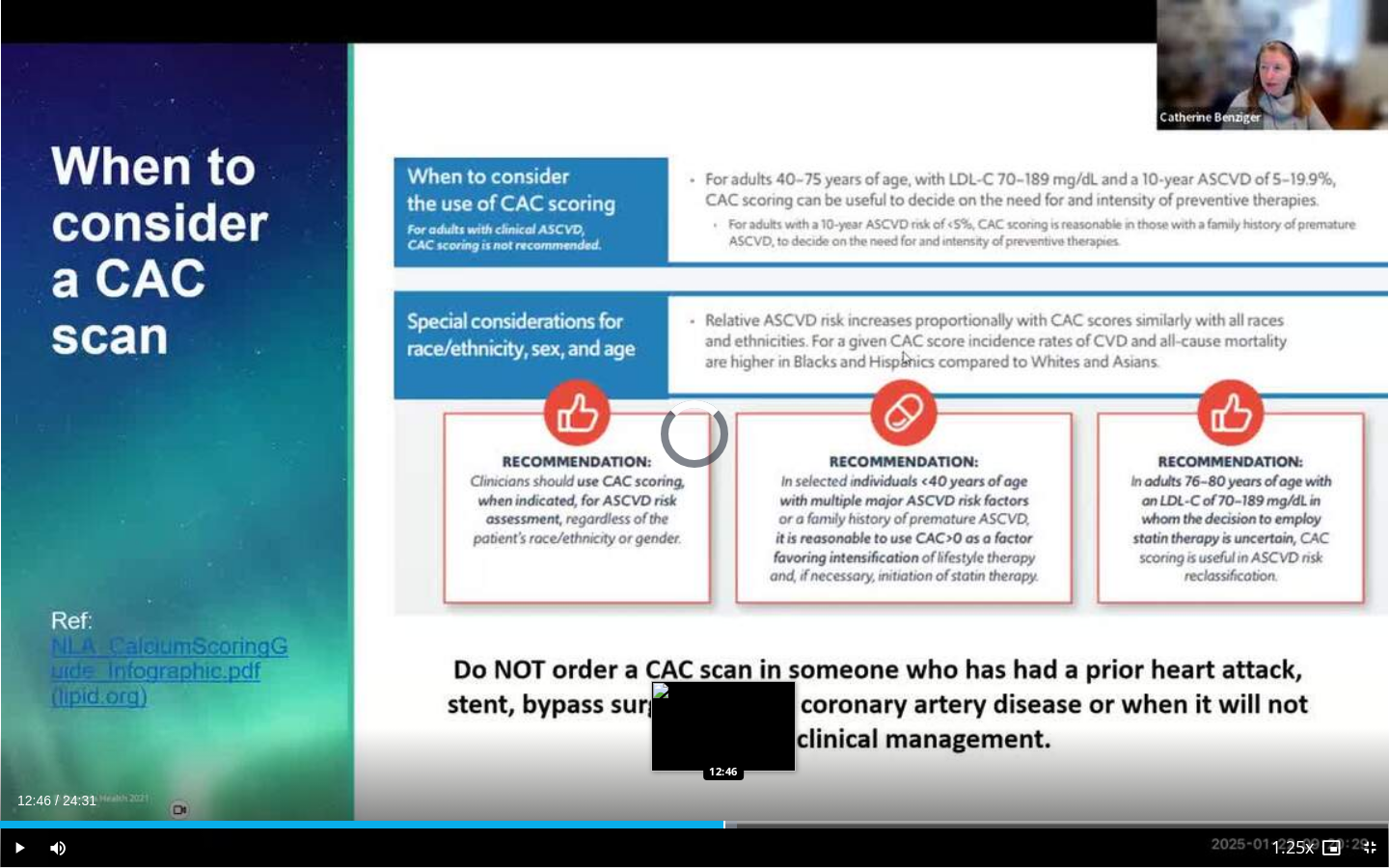 click at bounding box center (724, 825) 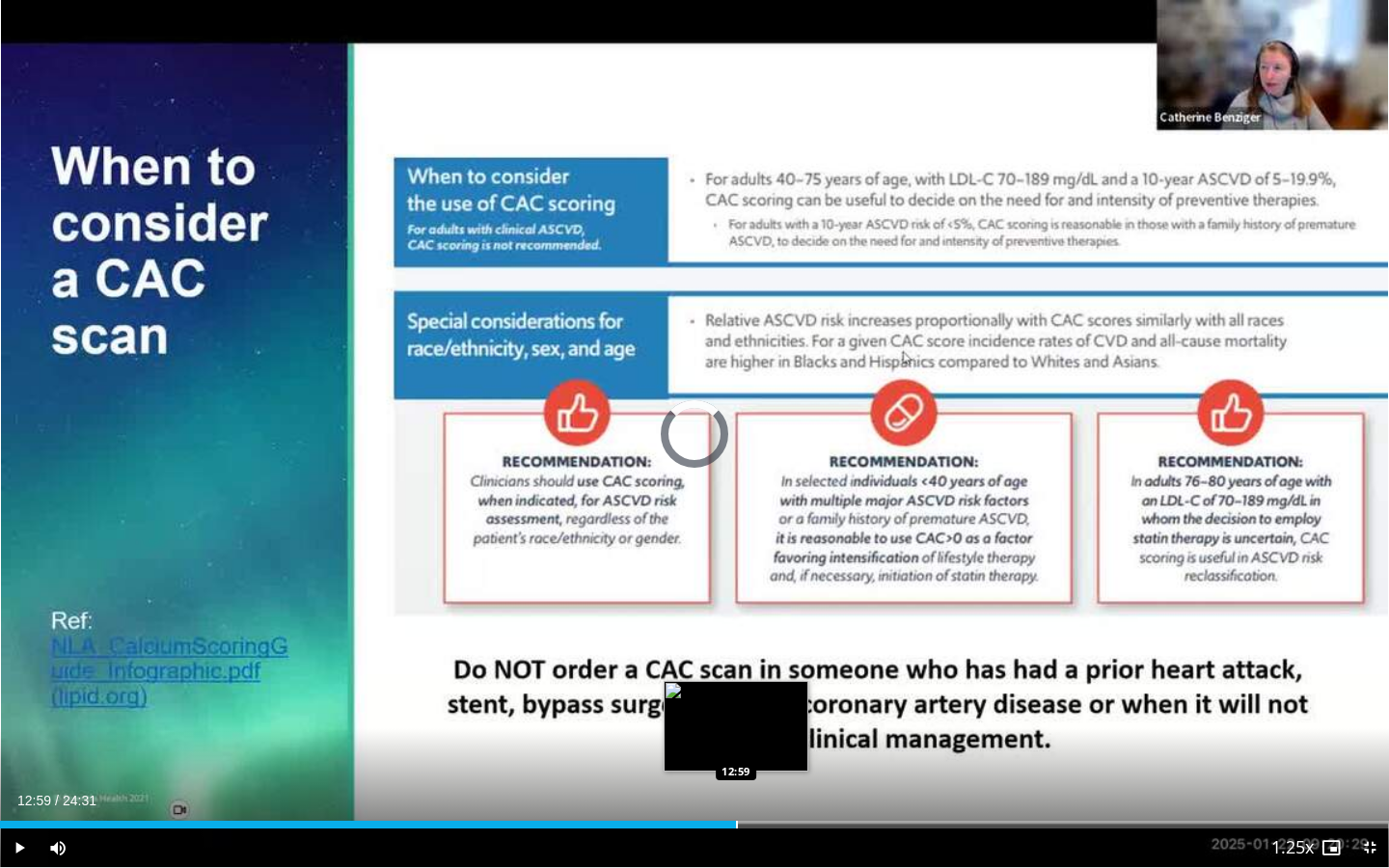 click at bounding box center [737, 825] 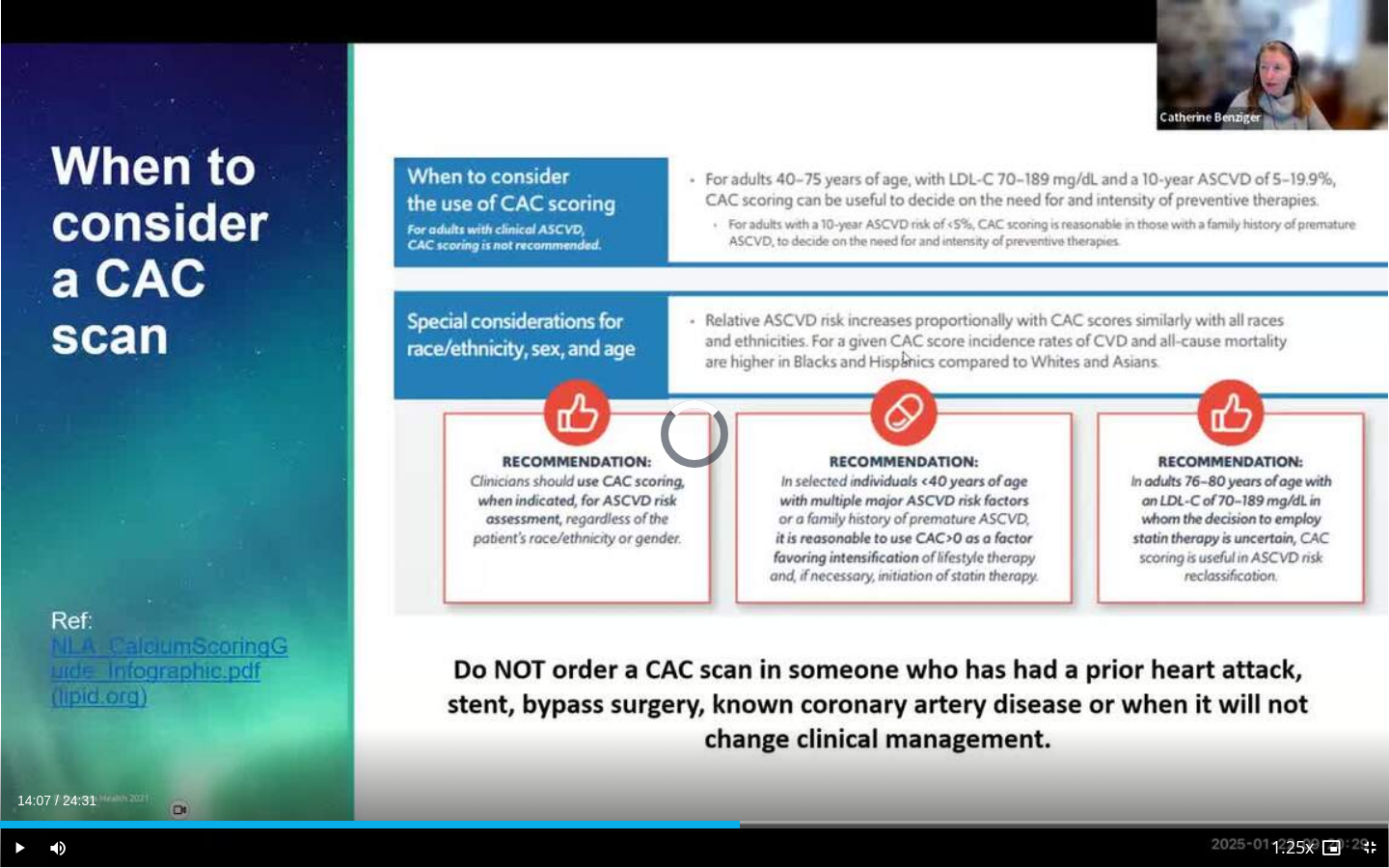 click at bounding box center [802, 825] 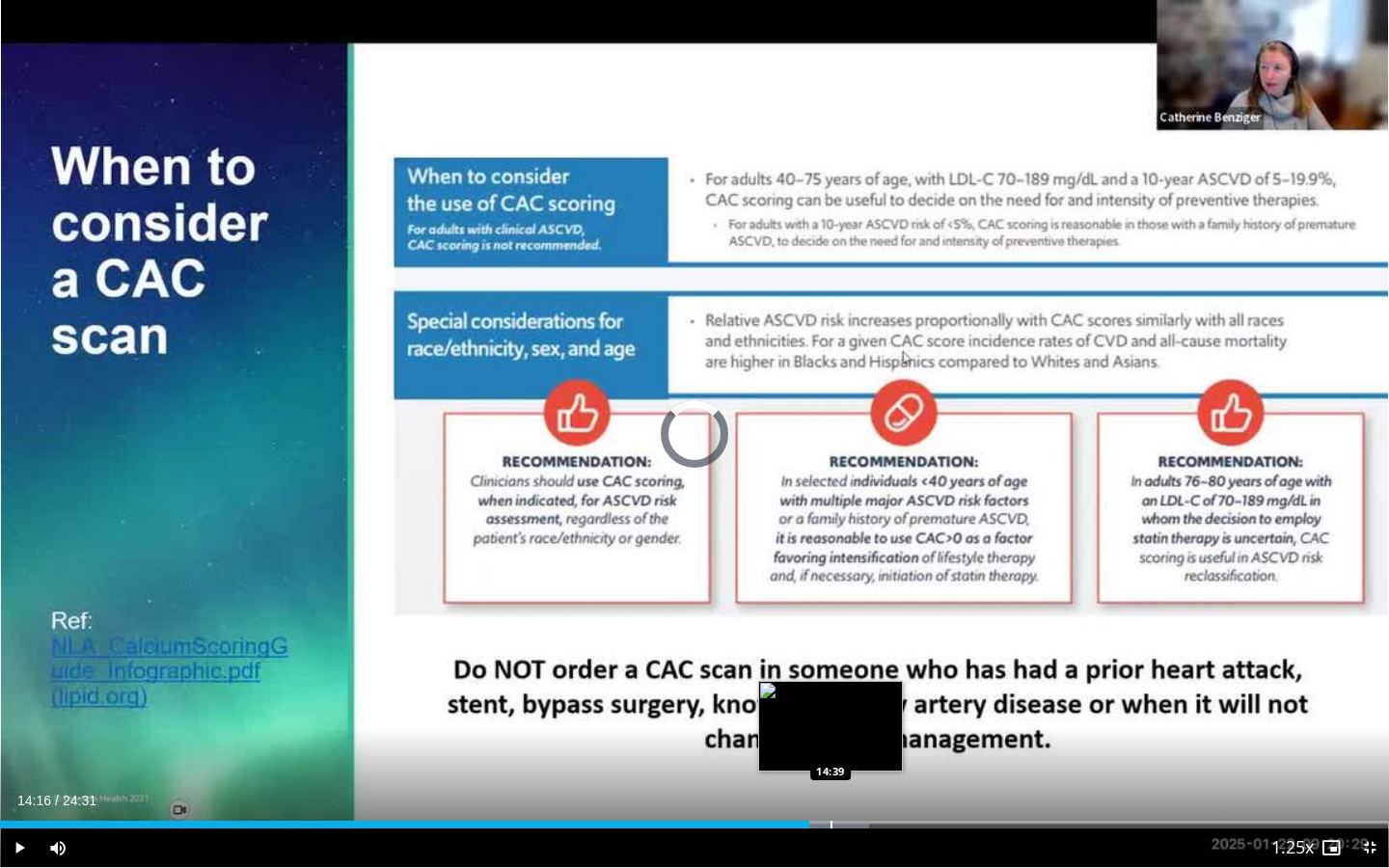 click at bounding box center (831, 825) 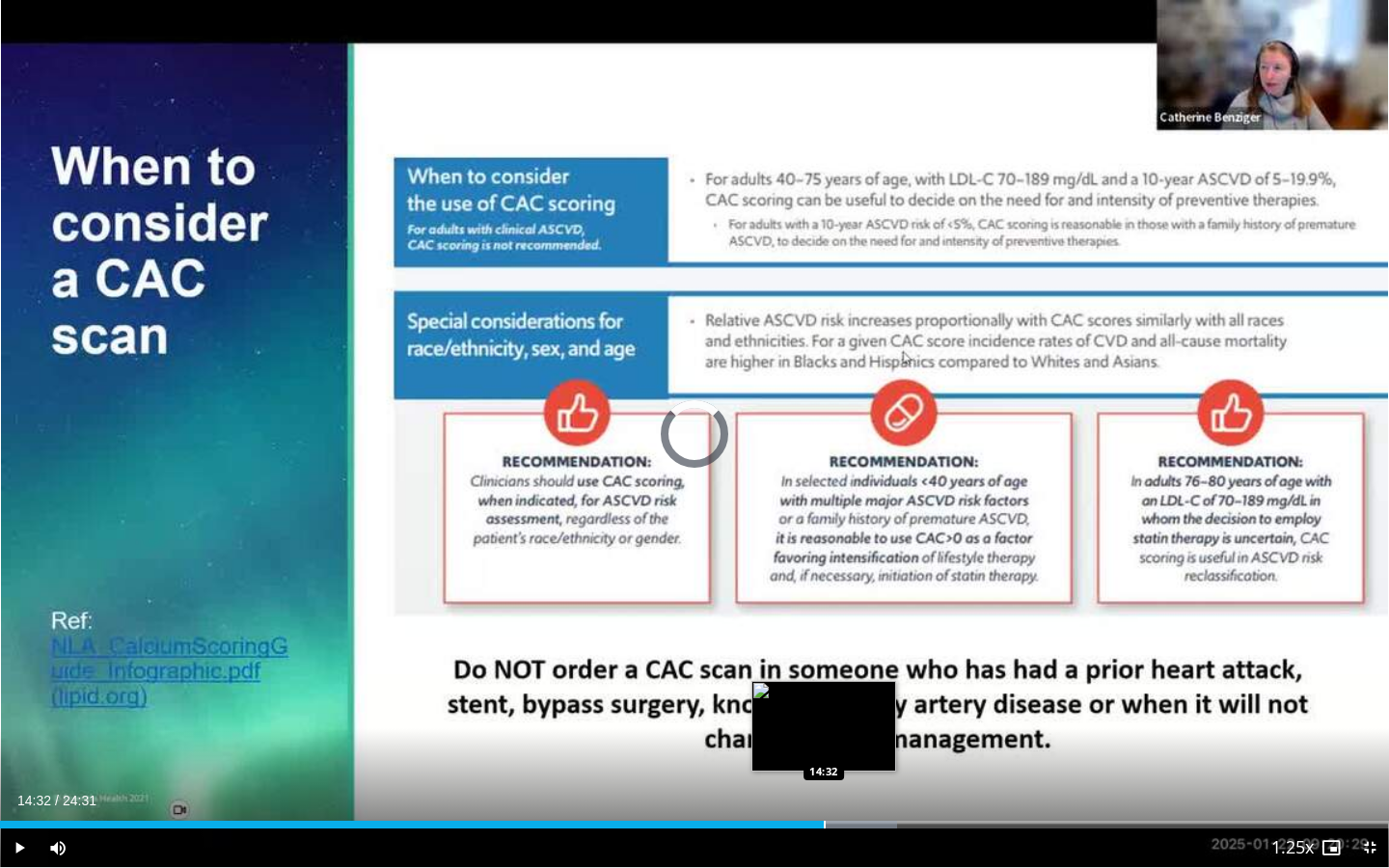 click at bounding box center [825, 825] 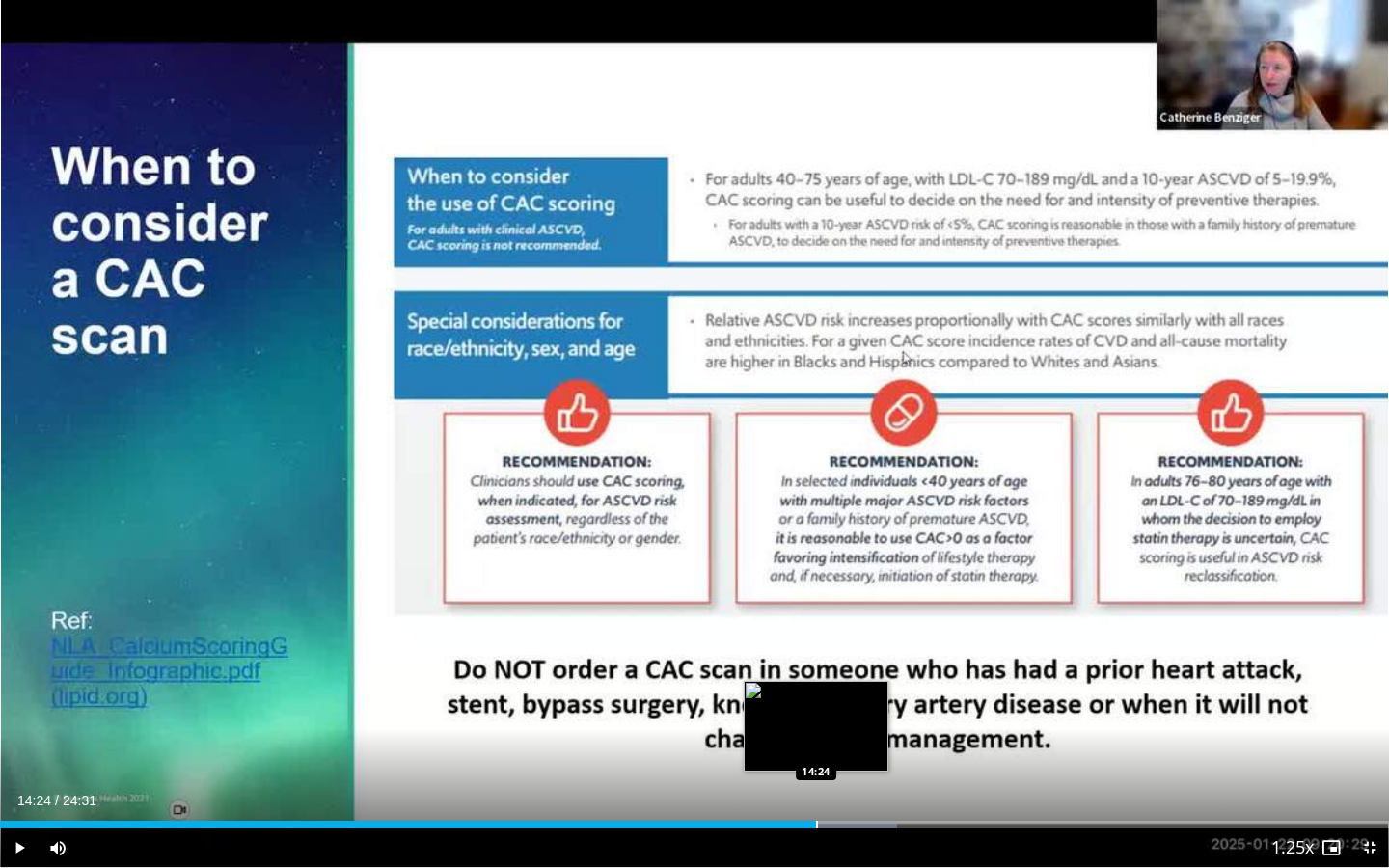 click at bounding box center [817, 825] 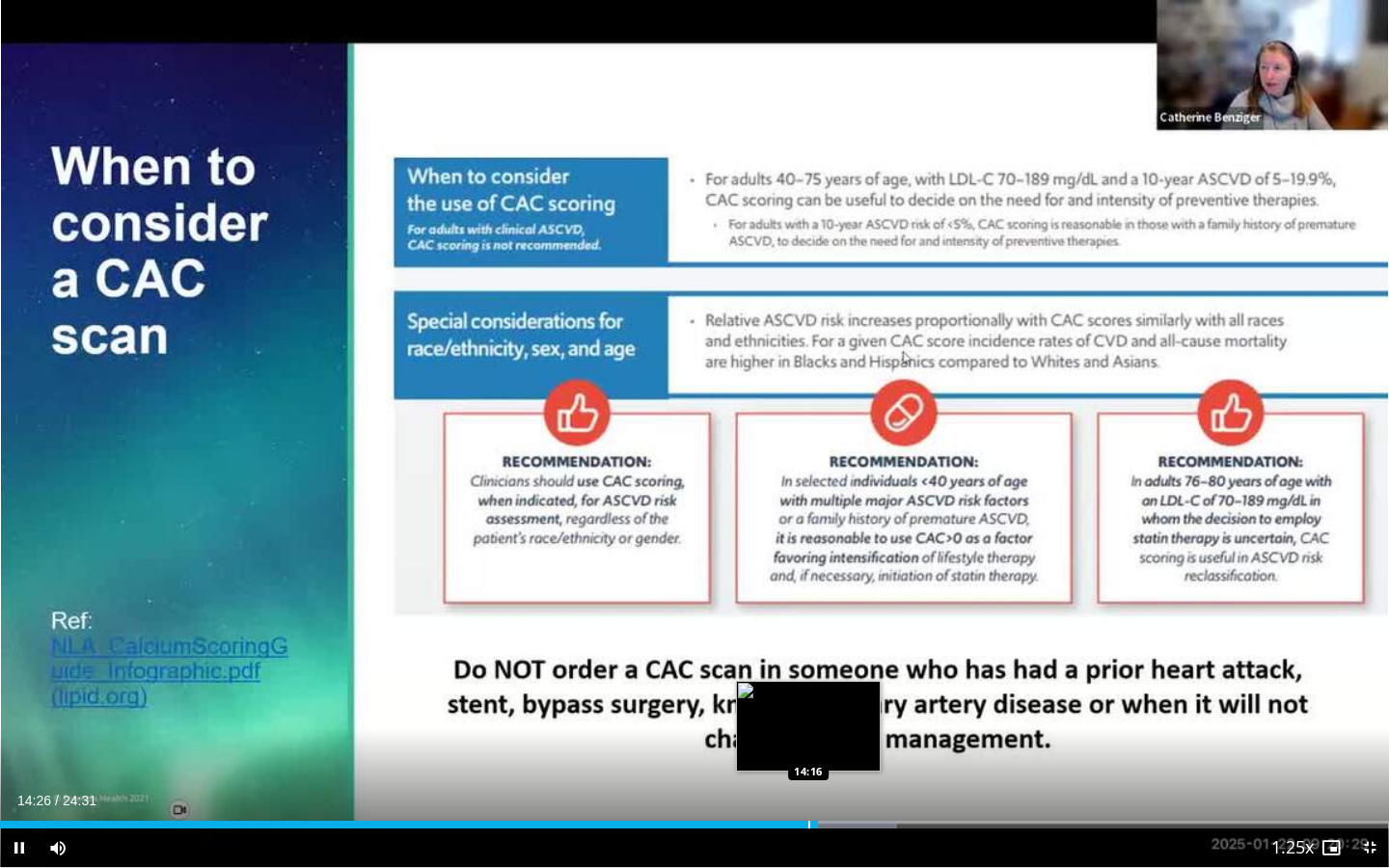 click at bounding box center (809, 825) 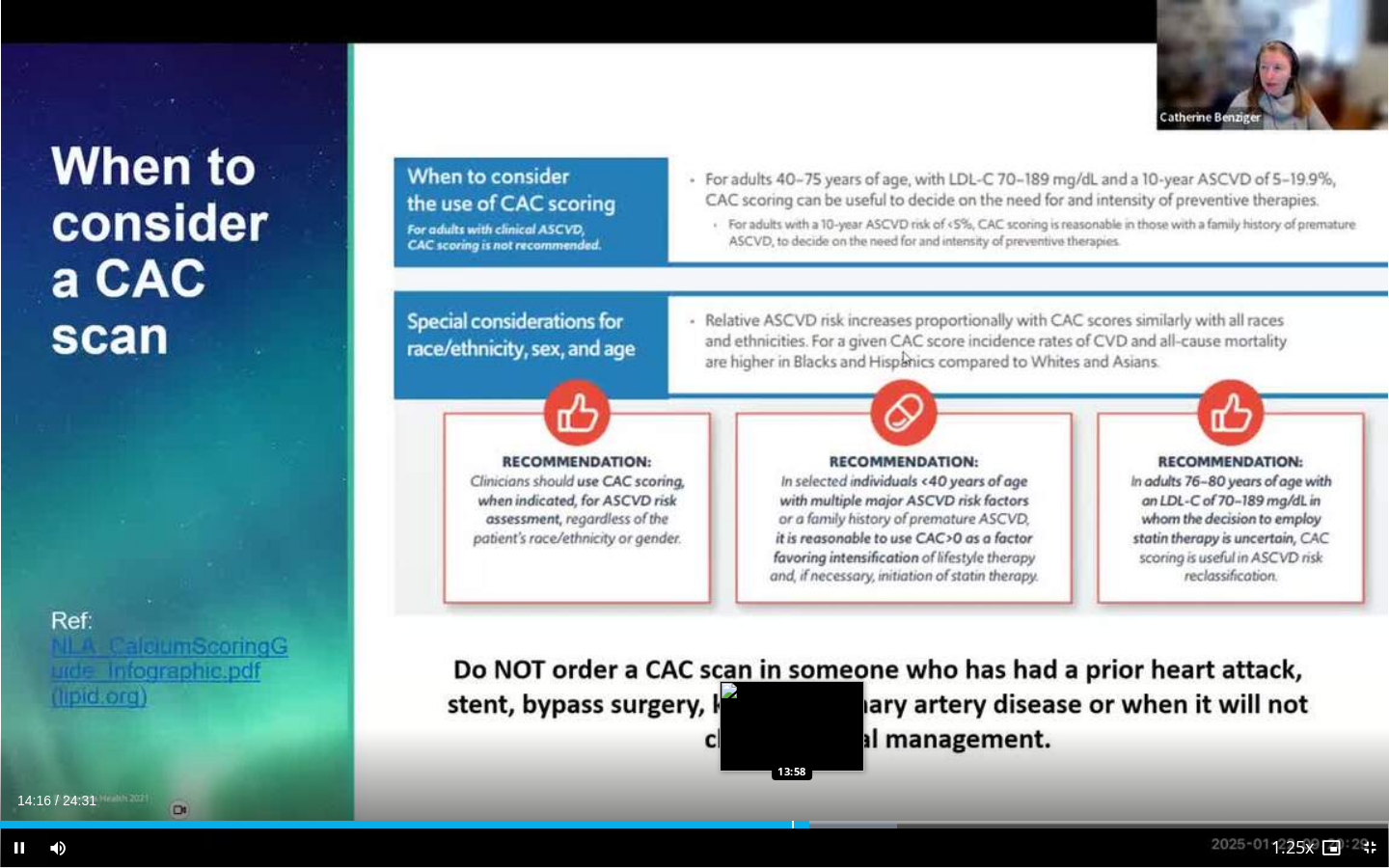 click at bounding box center (793, 825) 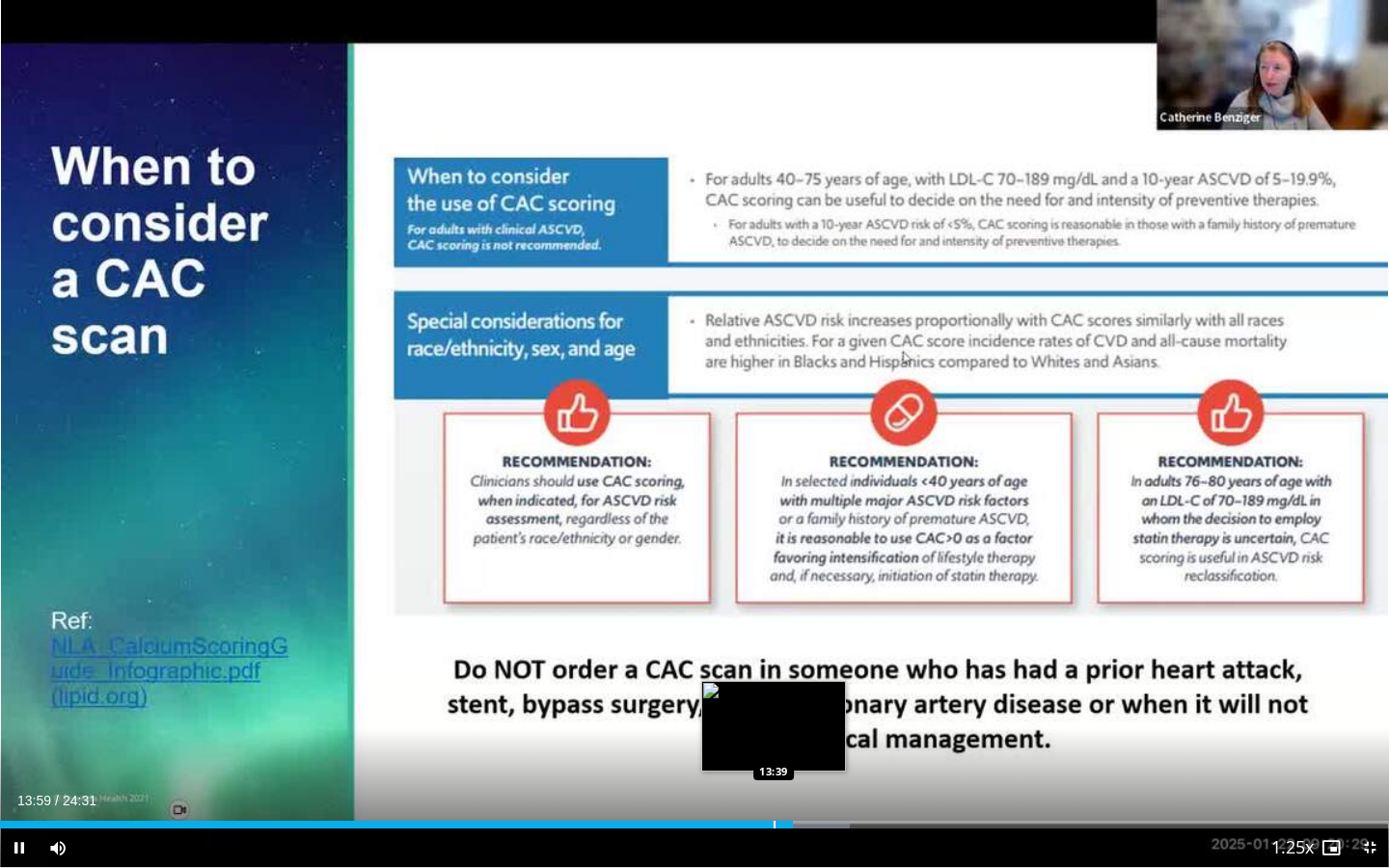 click at bounding box center (775, 825) 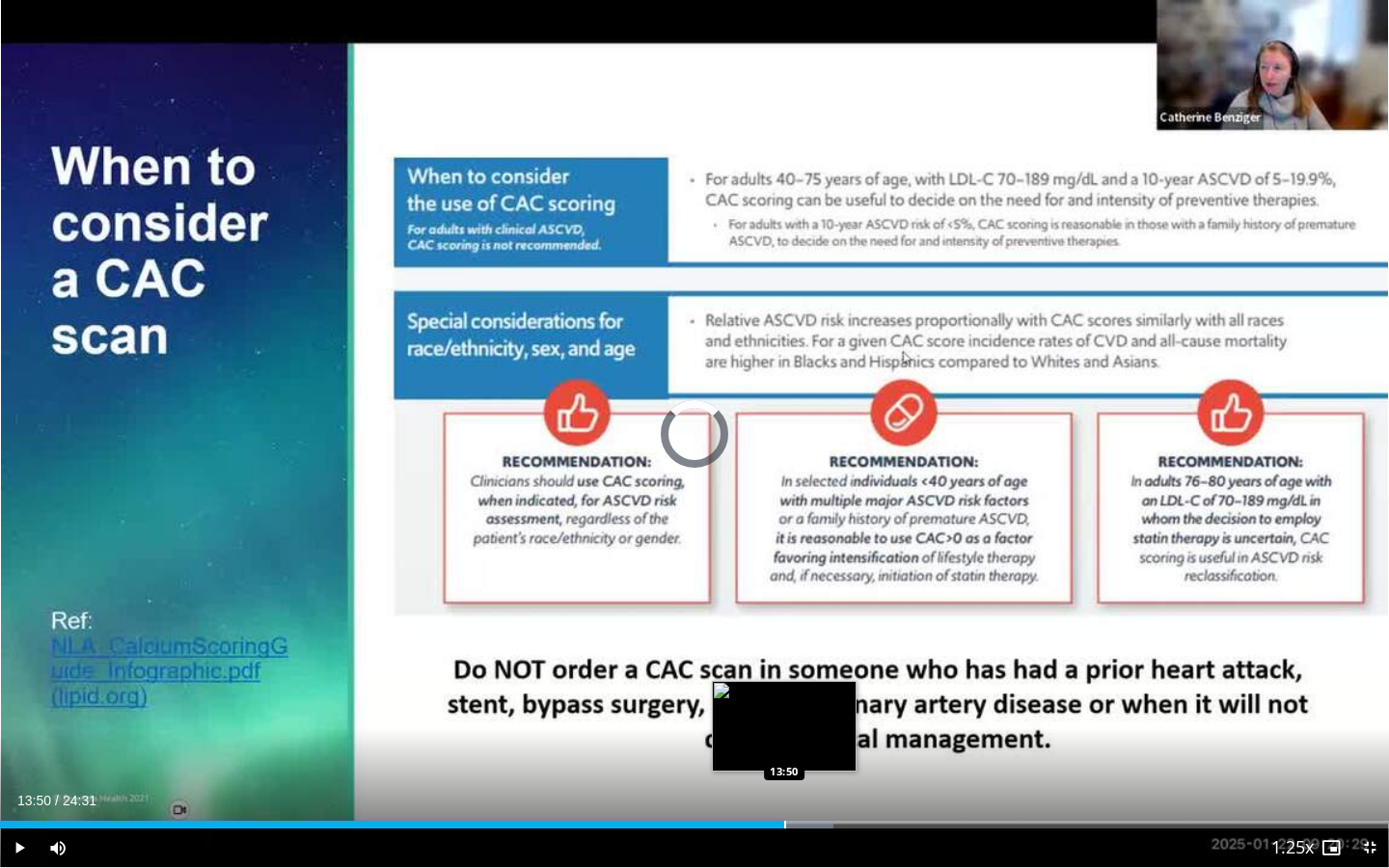 click at bounding box center (785, 825) 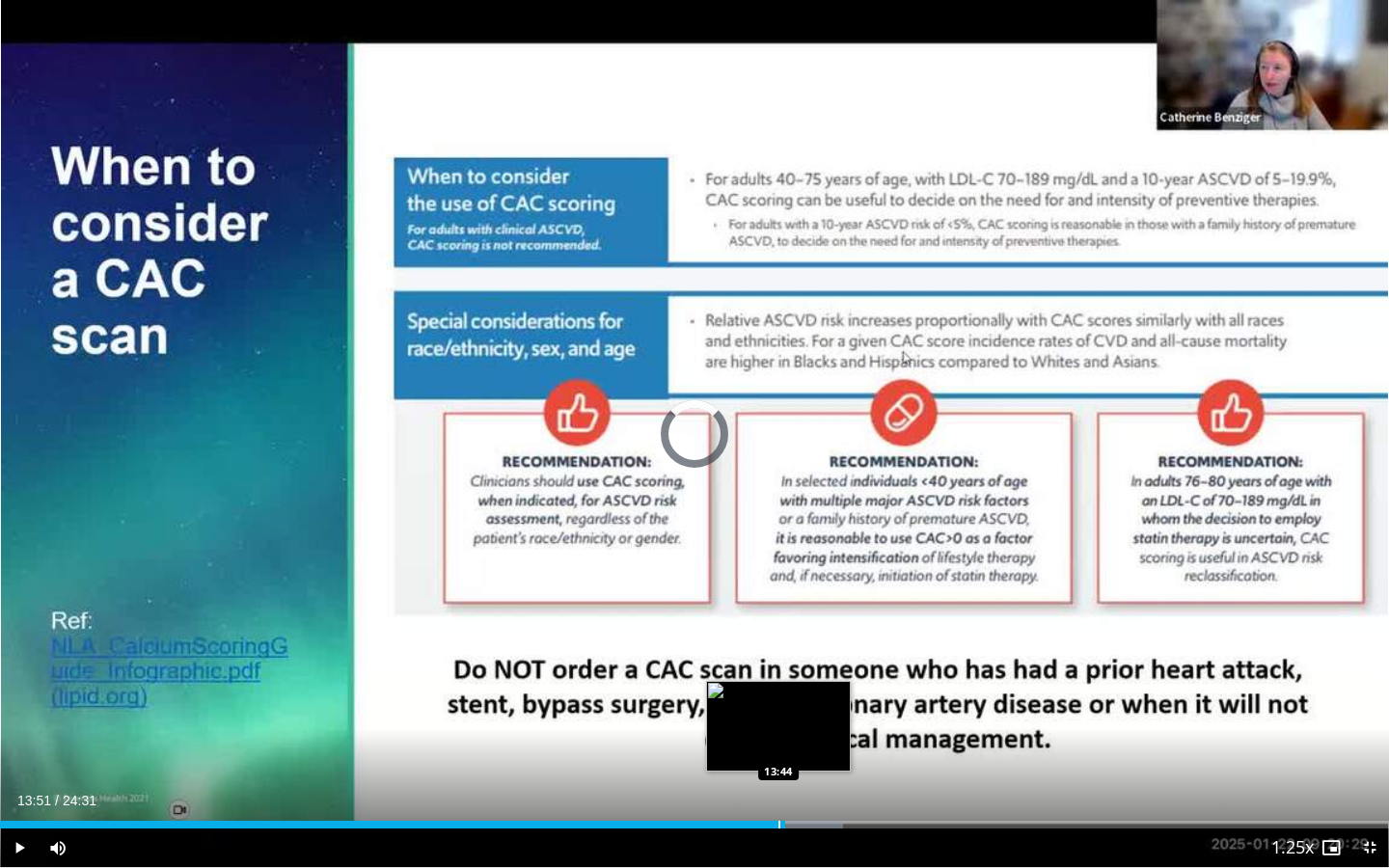 click at bounding box center (779, 825) 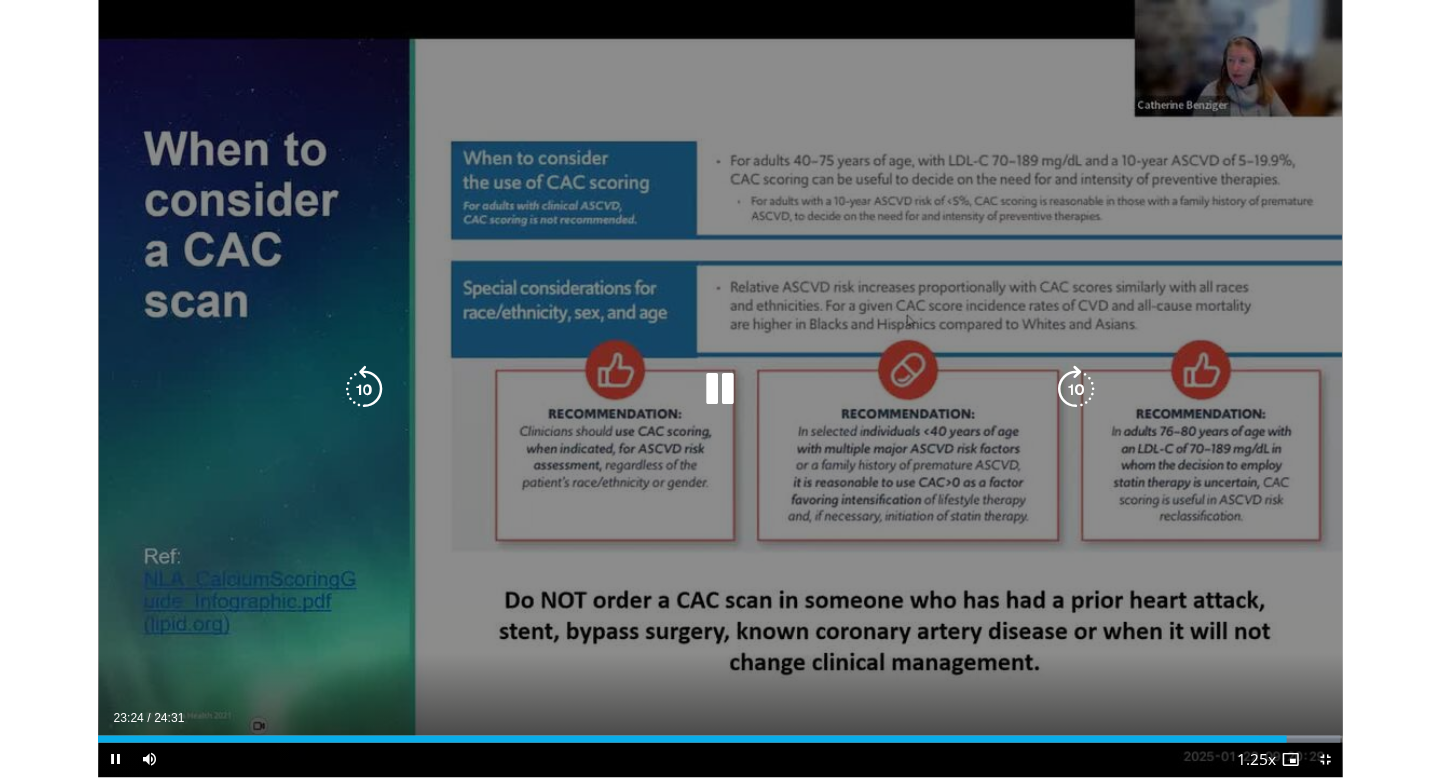 scroll, scrollTop: 713, scrollLeft: 0, axis: vertical 